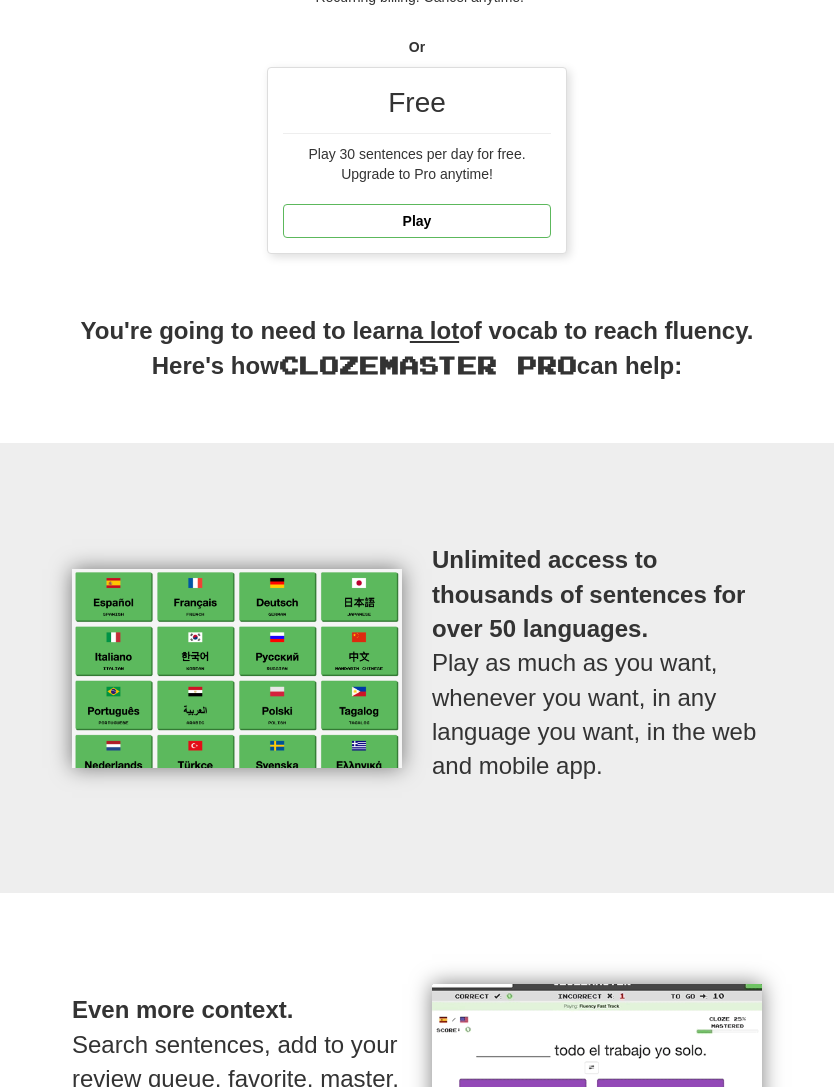 scroll, scrollTop: 670, scrollLeft: 0, axis: vertical 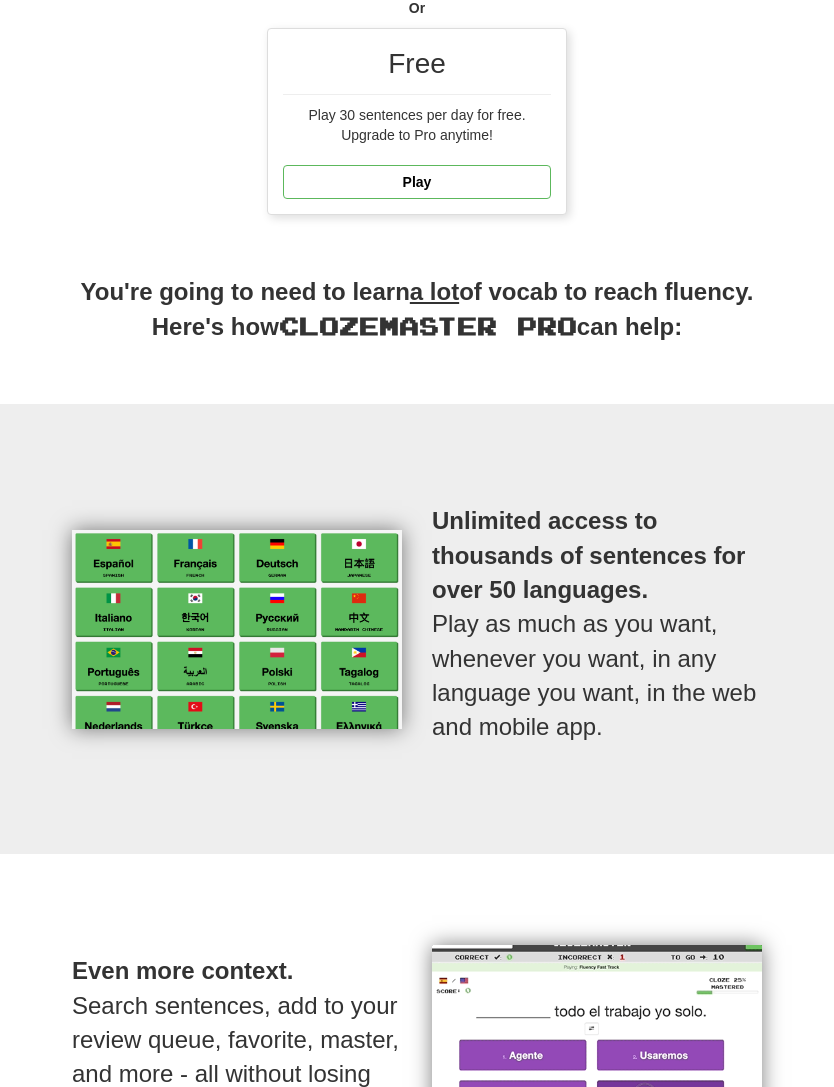 click on "Play" at bounding box center [417, 183] 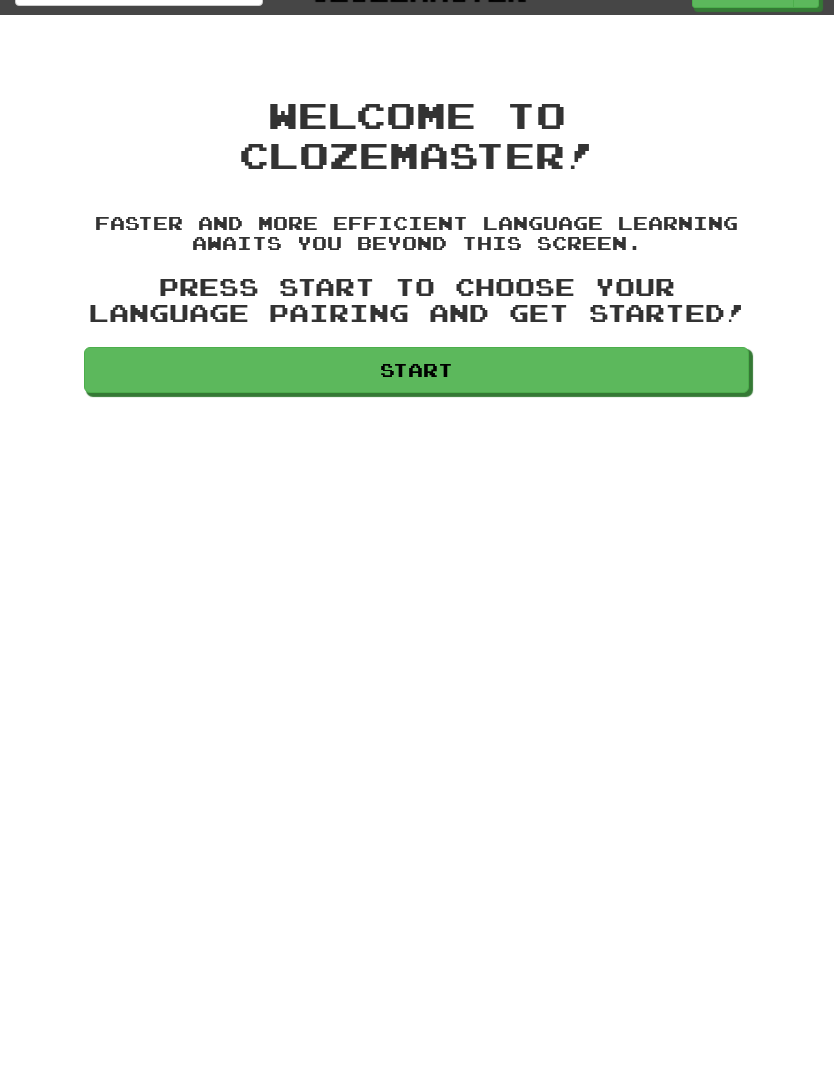 scroll, scrollTop: 36, scrollLeft: 0, axis: vertical 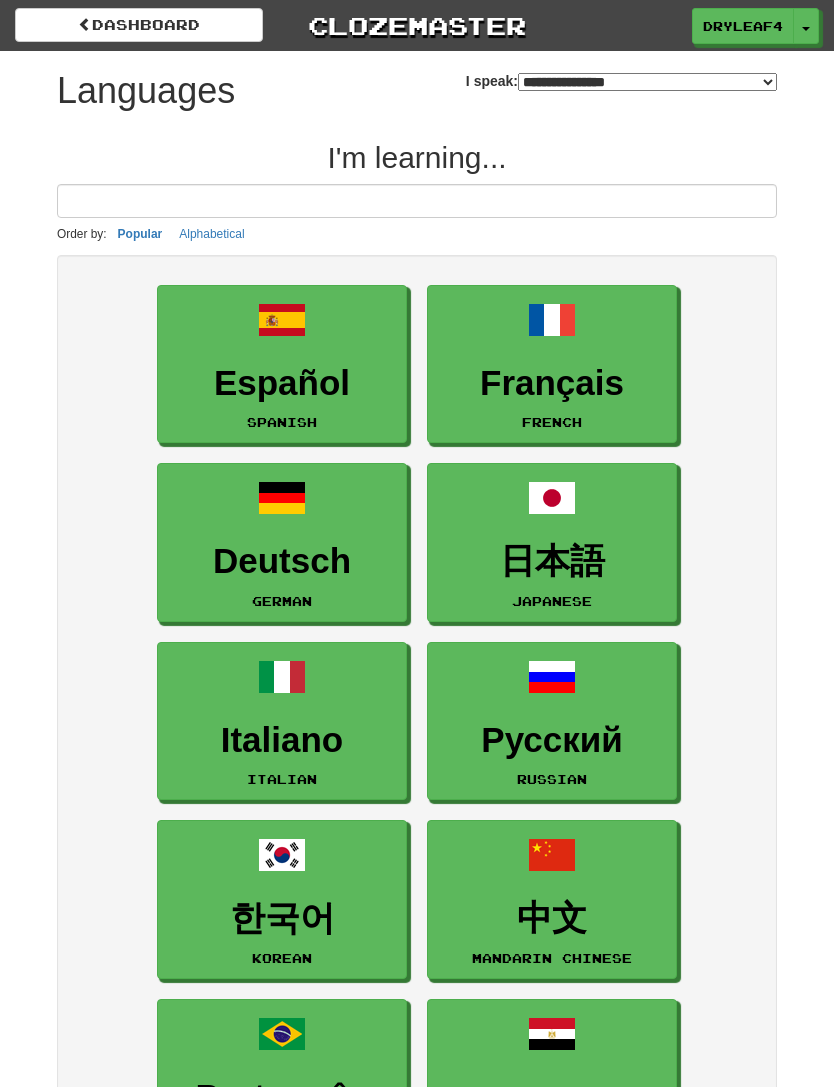 select on "*******" 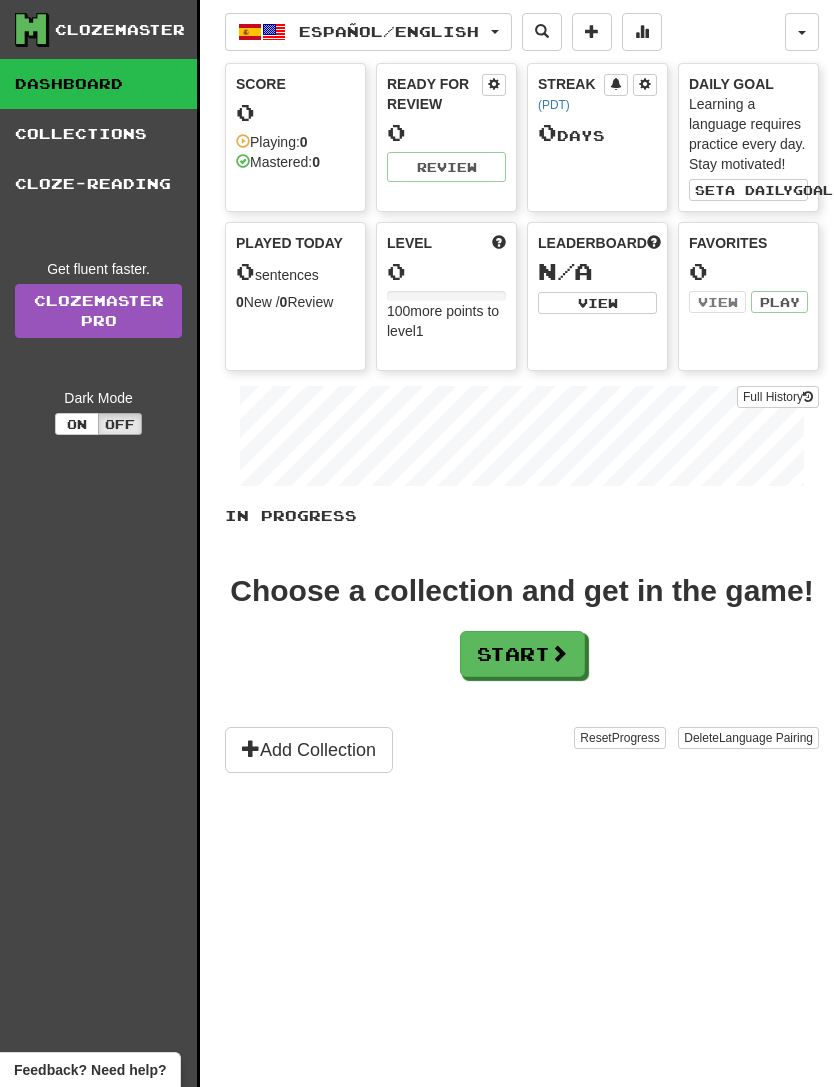 scroll, scrollTop: 0, scrollLeft: 0, axis: both 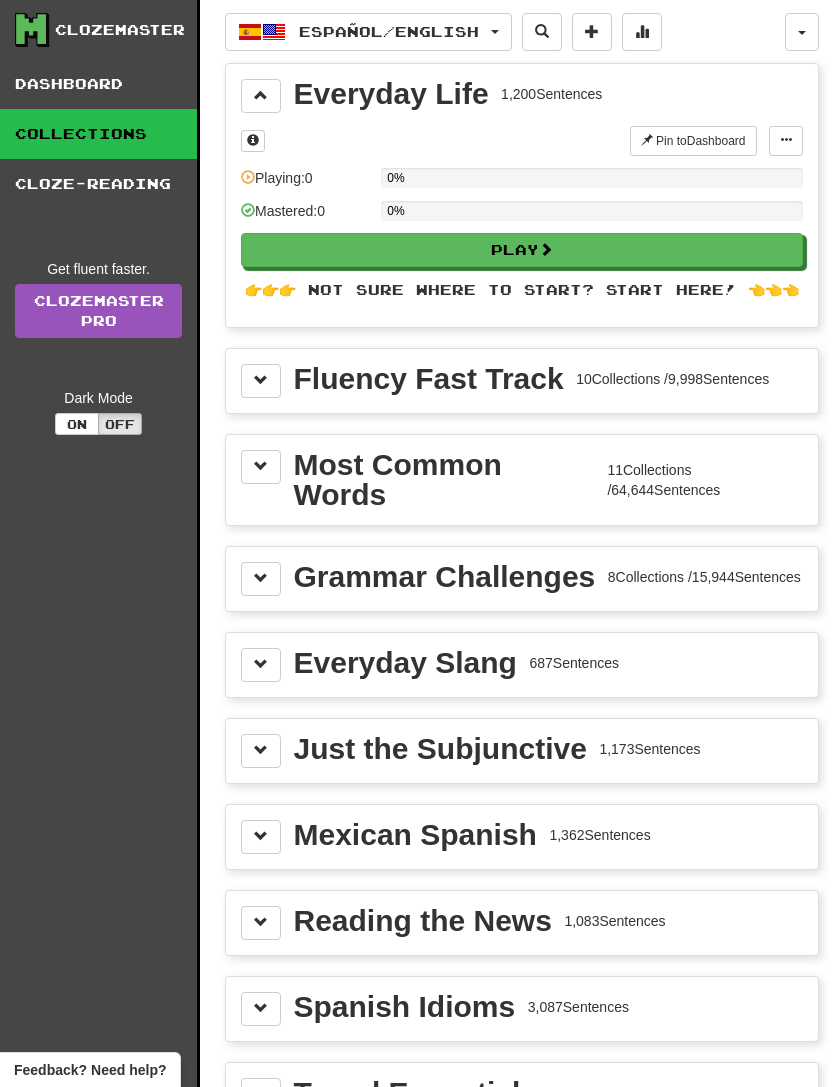 click on "Cloze-Reading" at bounding box center [98, 184] 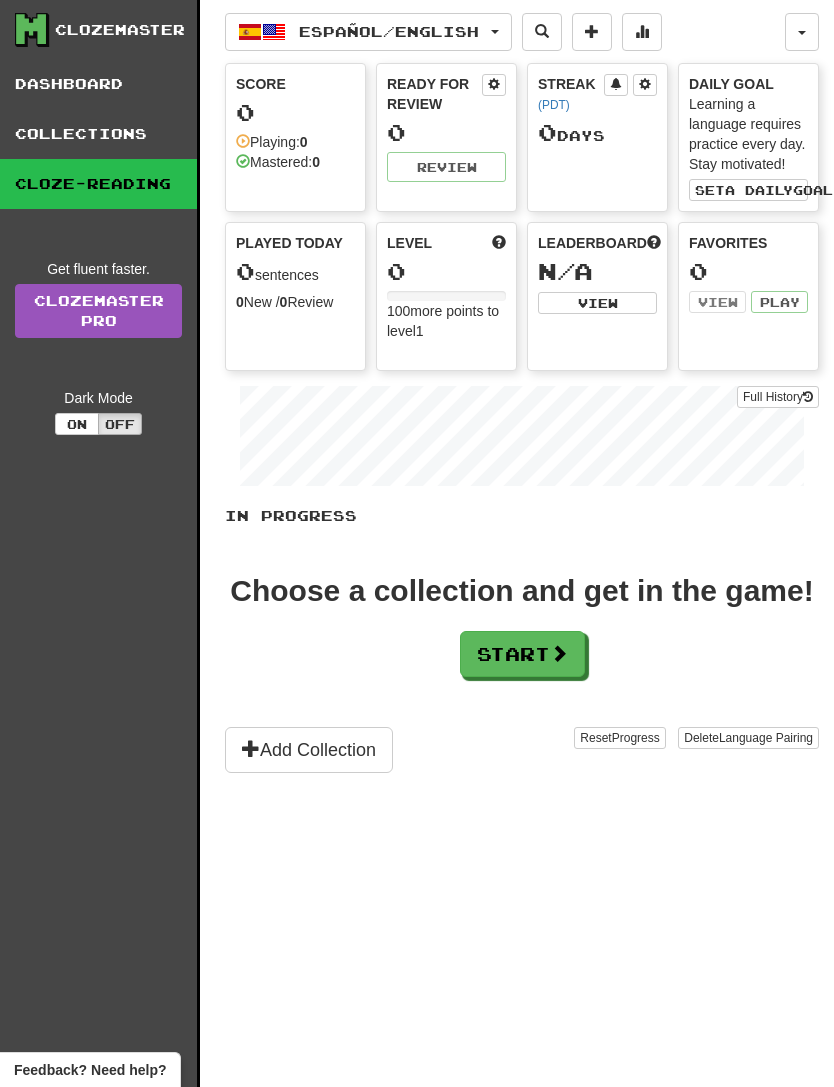 click on "Dashboard" at bounding box center [98, 84] 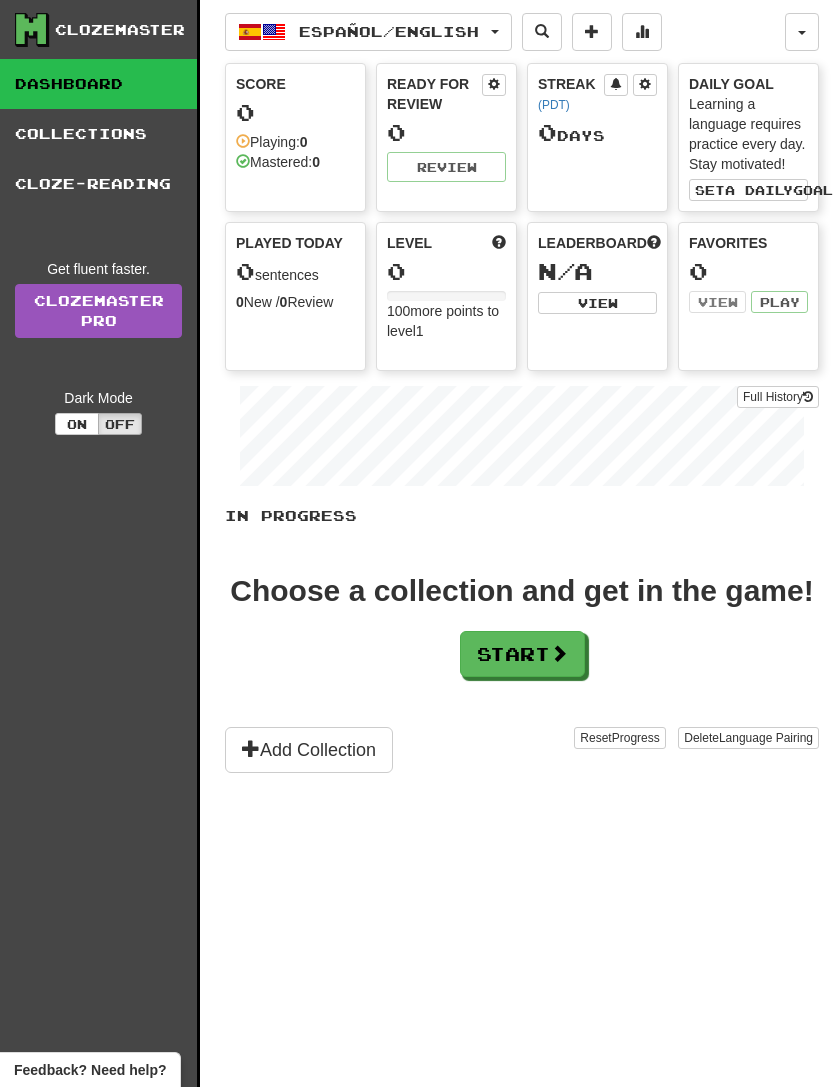 click on "Dashboard" at bounding box center [98, 84] 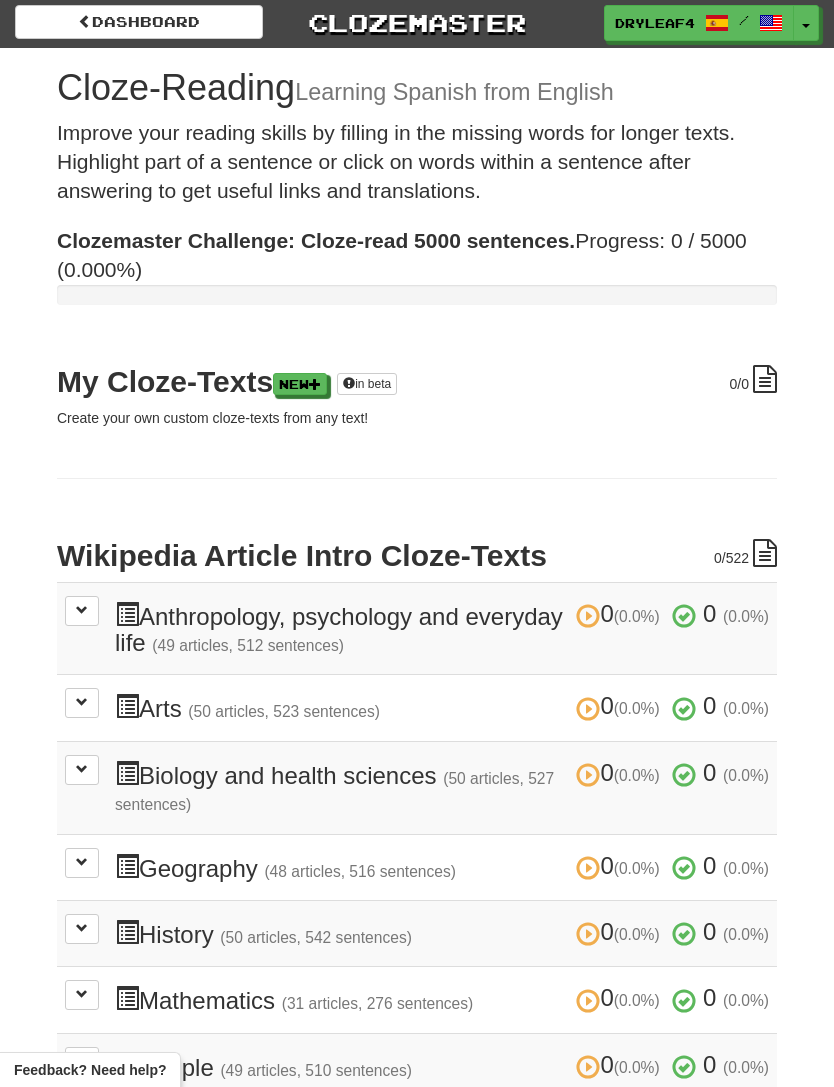 scroll, scrollTop: 0, scrollLeft: 0, axis: both 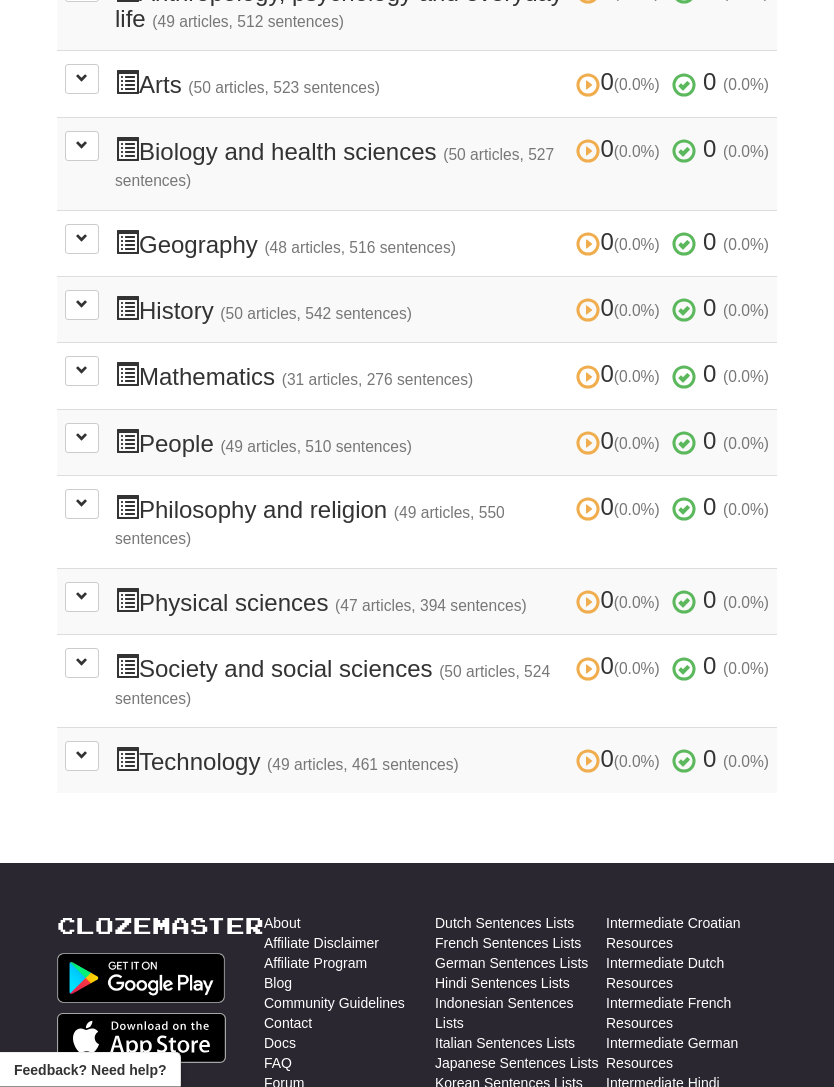 click at bounding box center [82, 240] 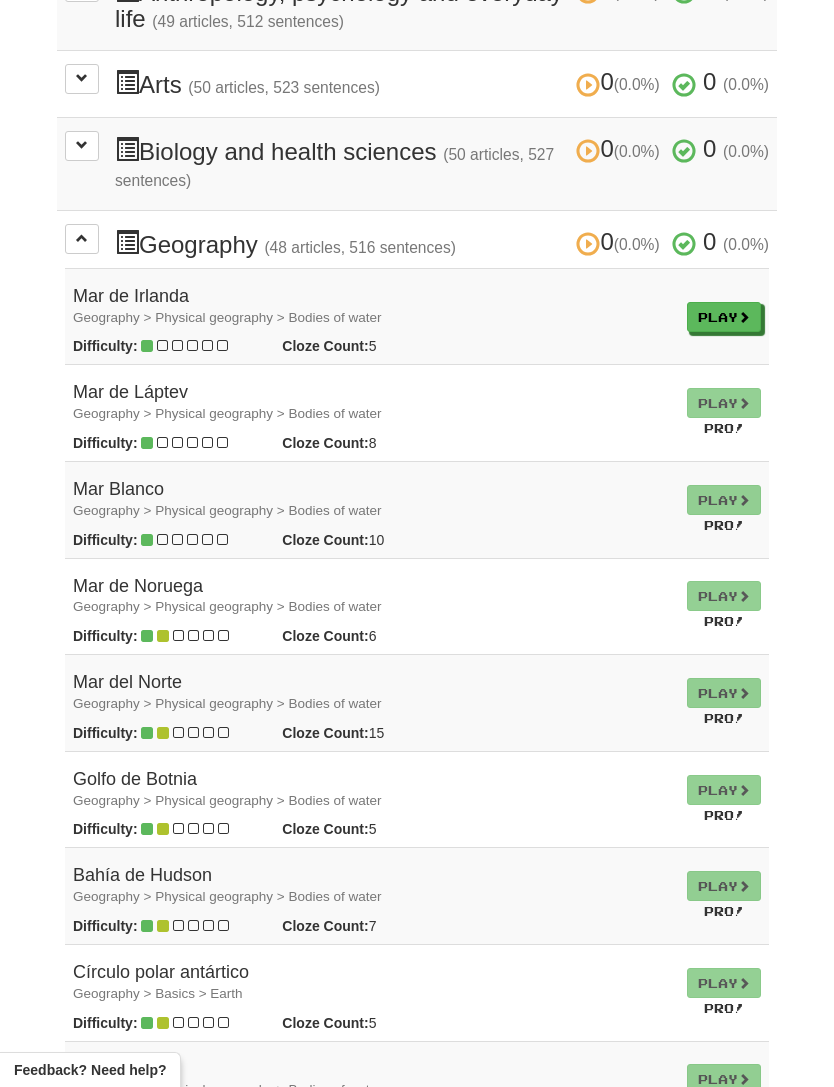 click at bounding box center [82, 239] 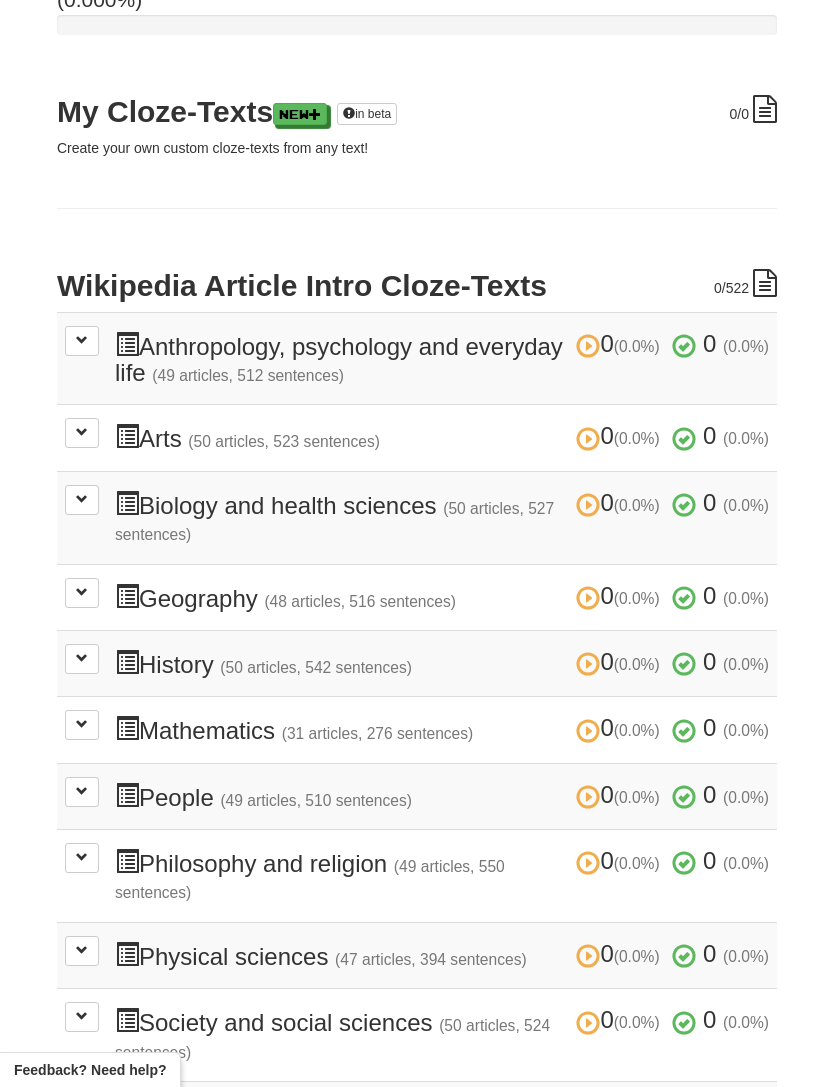 scroll, scrollTop: 0, scrollLeft: 0, axis: both 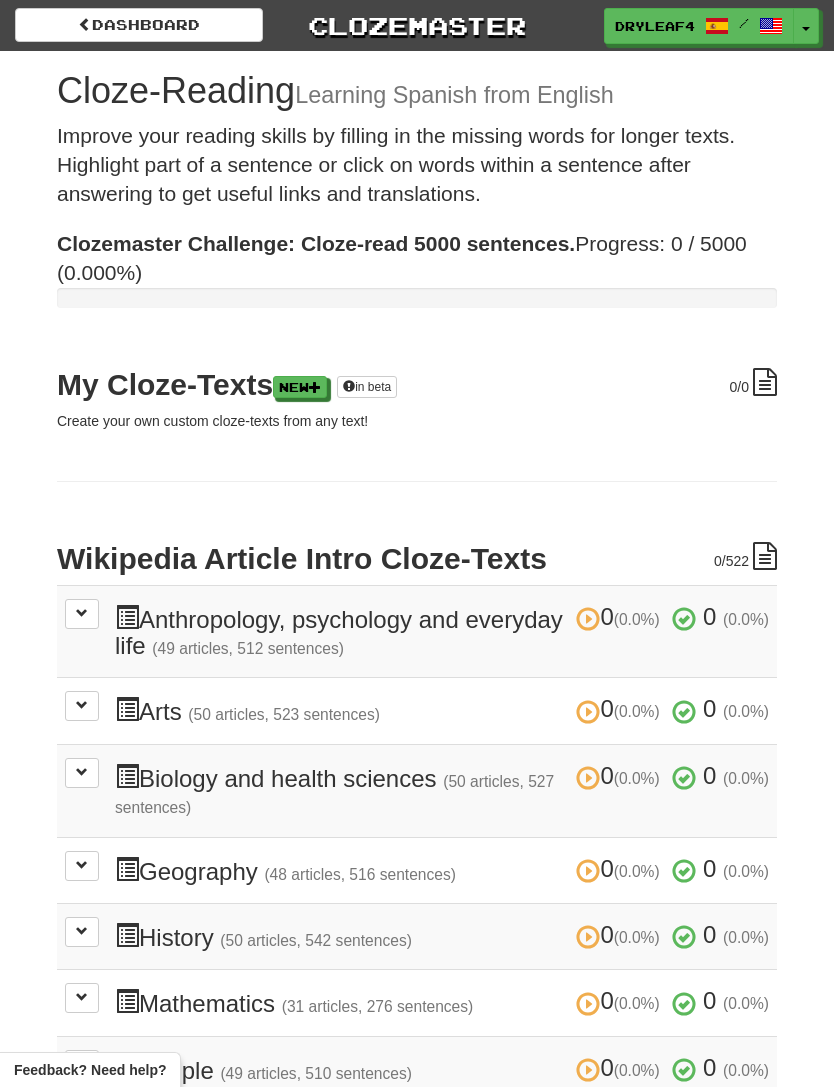click on "Dashboard" at bounding box center (139, 25) 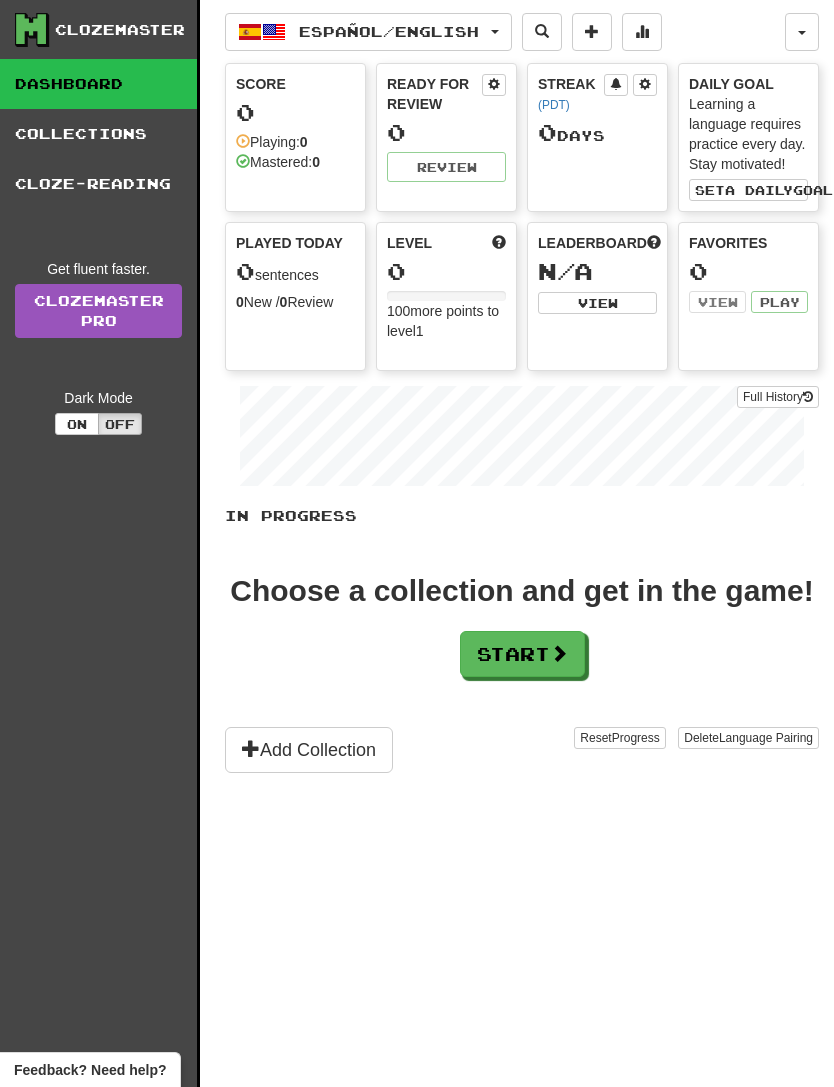 scroll, scrollTop: 0, scrollLeft: 0, axis: both 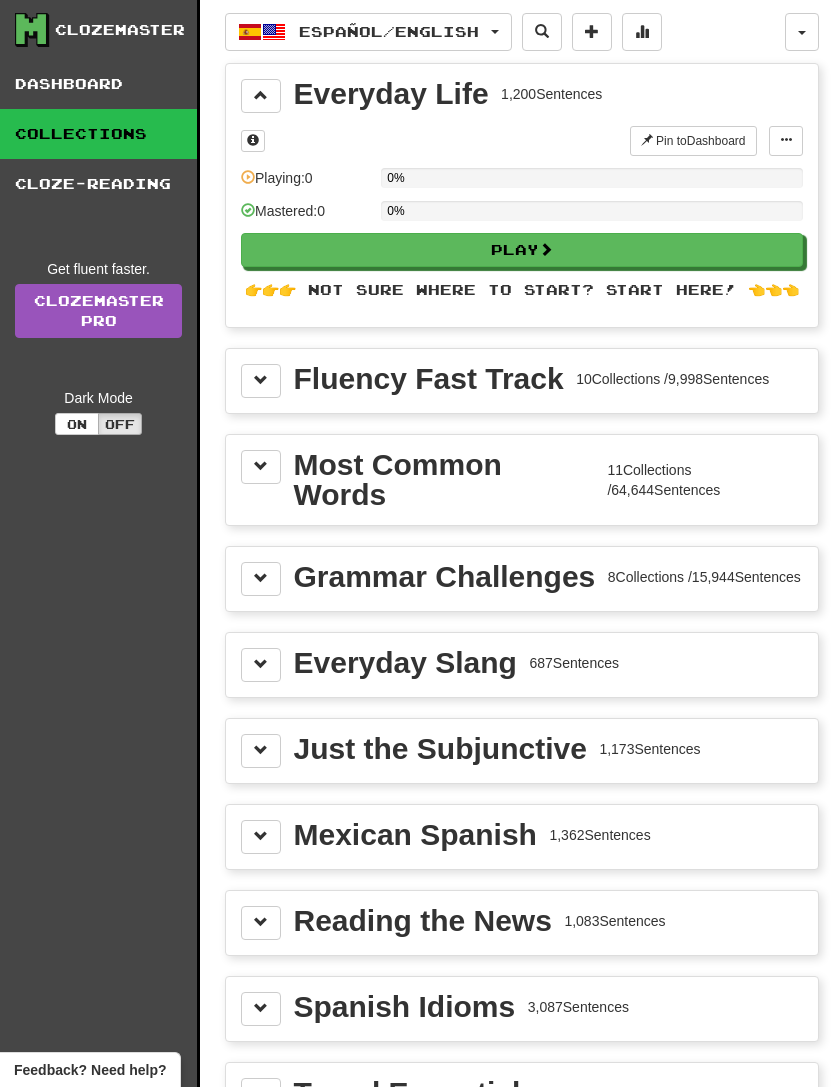 click on "Dashboard" at bounding box center [98, 84] 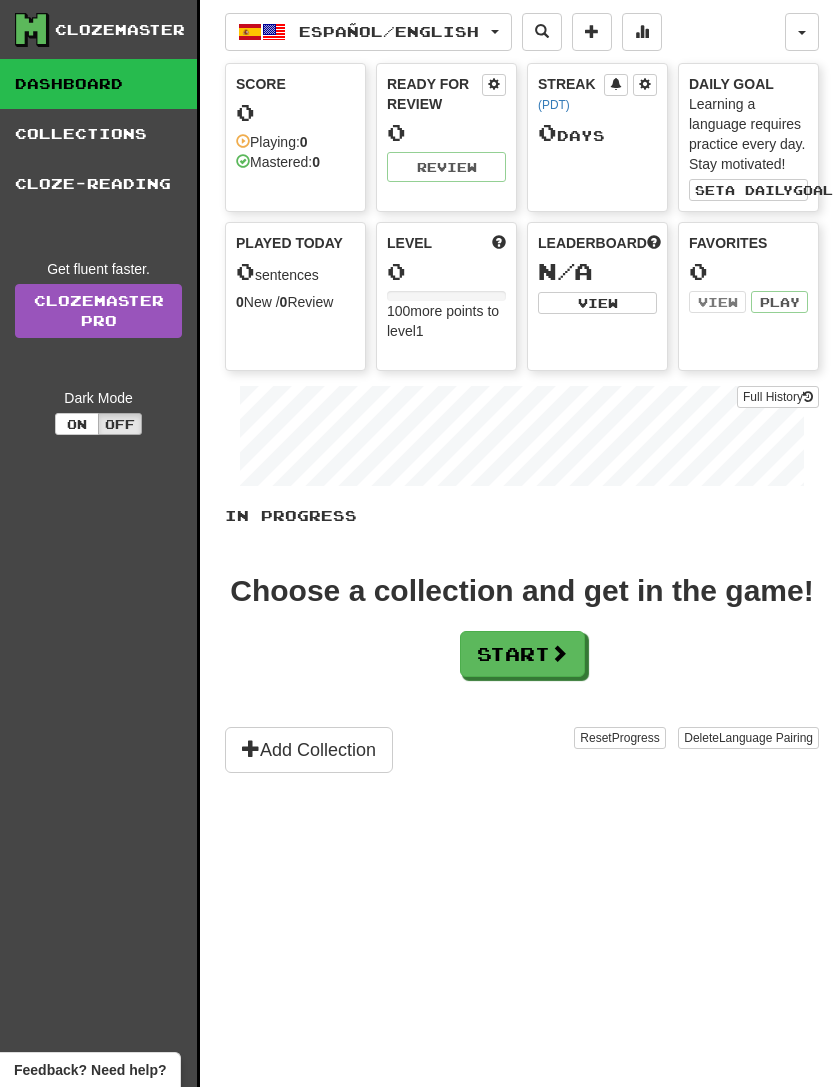 click on "Start" at bounding box center [522, 654] 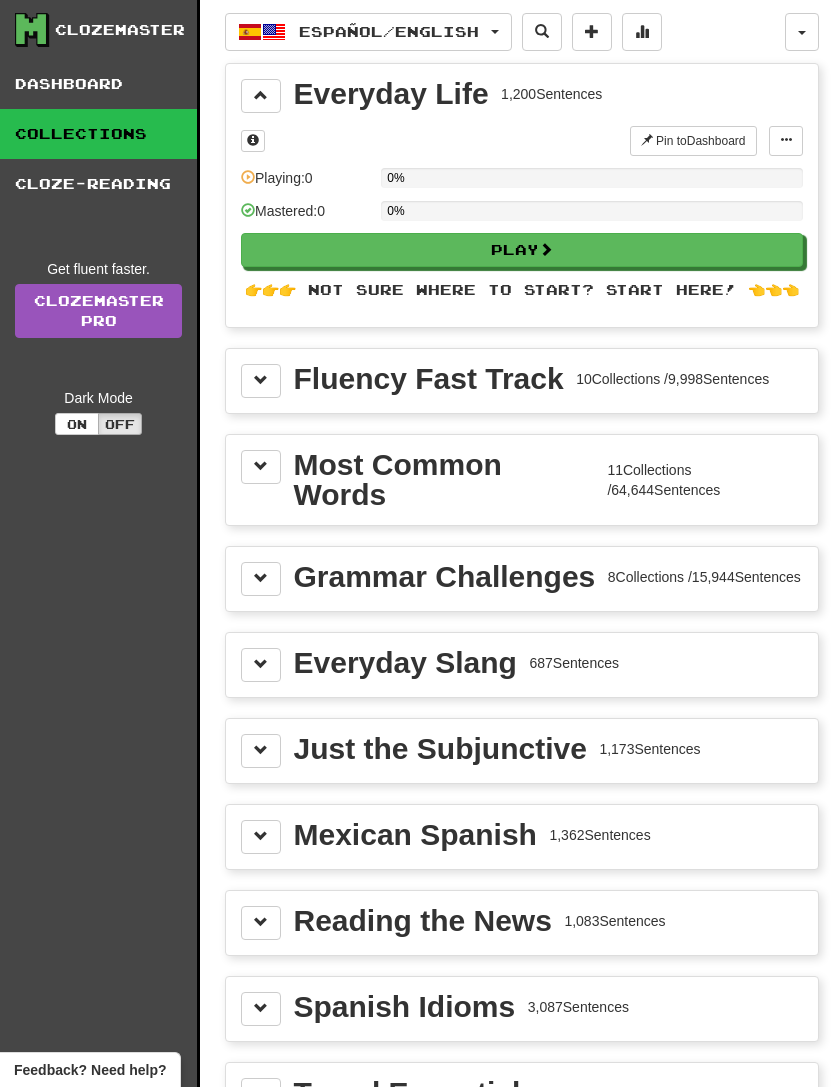 click on "Fluency Fast Track" at bounding box center (429, 379) 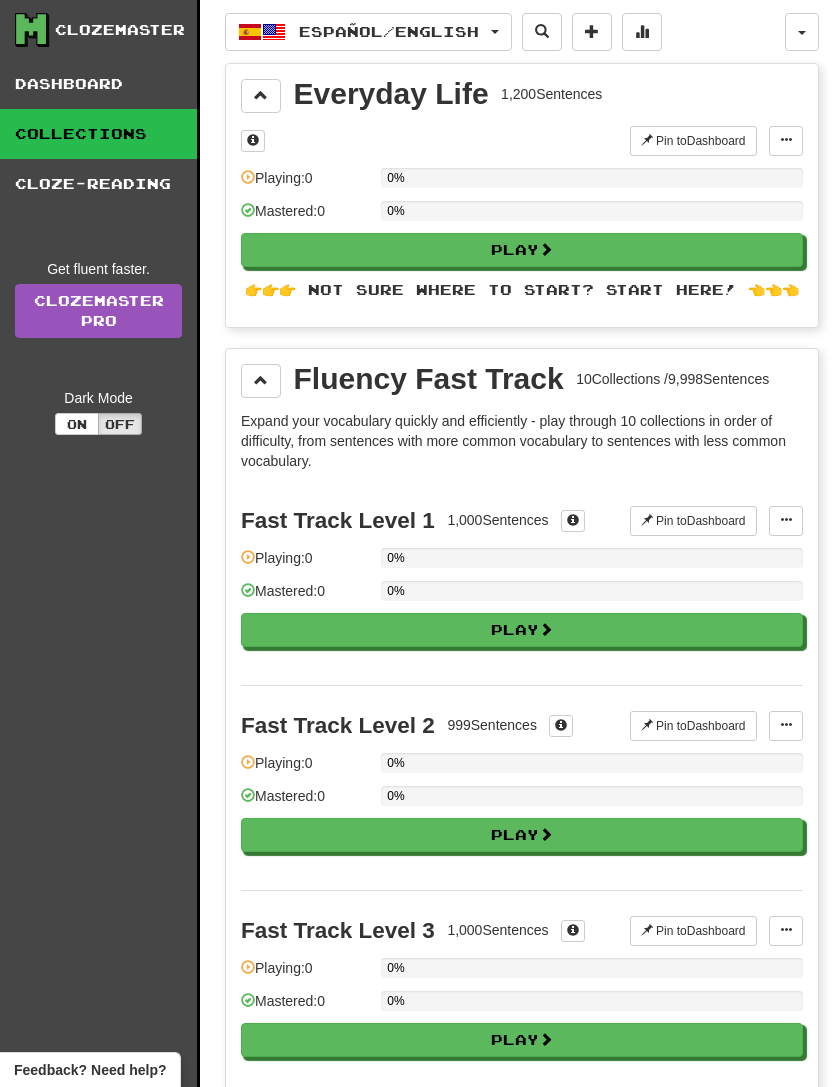 click at bounding box center [261, 380] 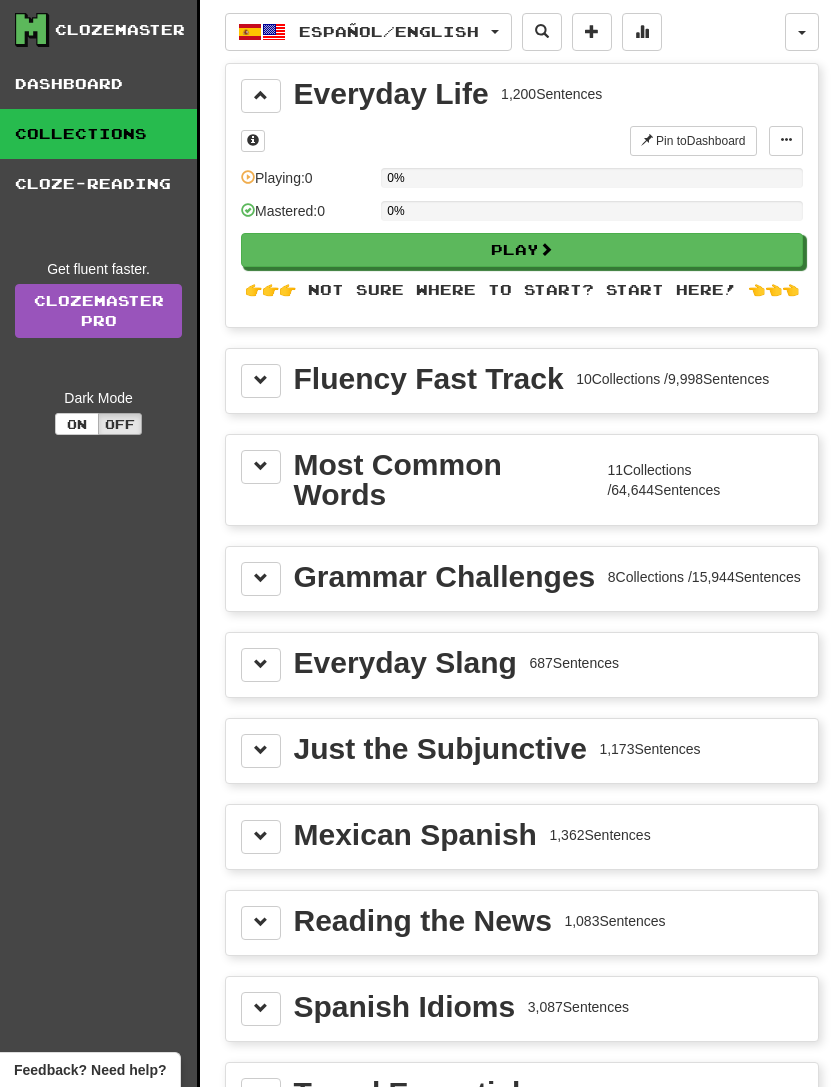 click on "Everyday Life 1,200  Sentences   Pin to  Dashboard   Pin to  Dashboard Manage Sentences  Playing:  0 0%  Mastered:  0 0% Play  👉👉👉 Not sure where to start? Start here! 👈👈👈" at bounding box center [522, 195] 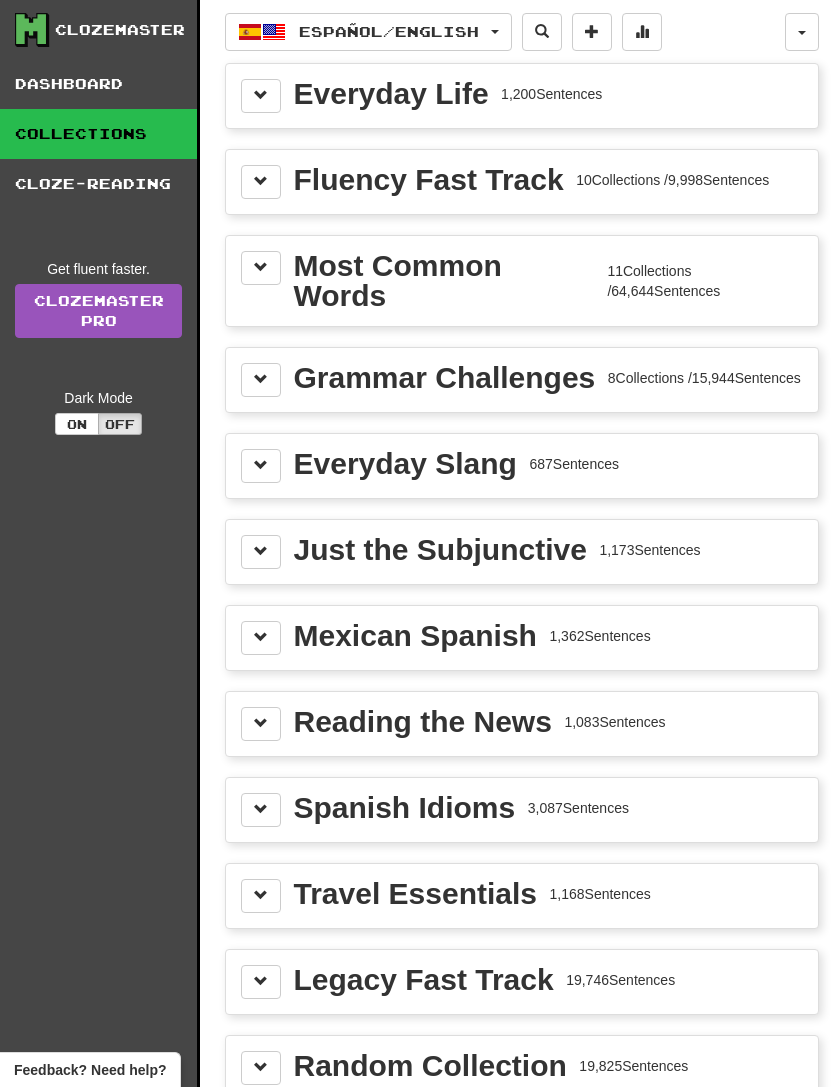 click at bounding box center [261, 96] 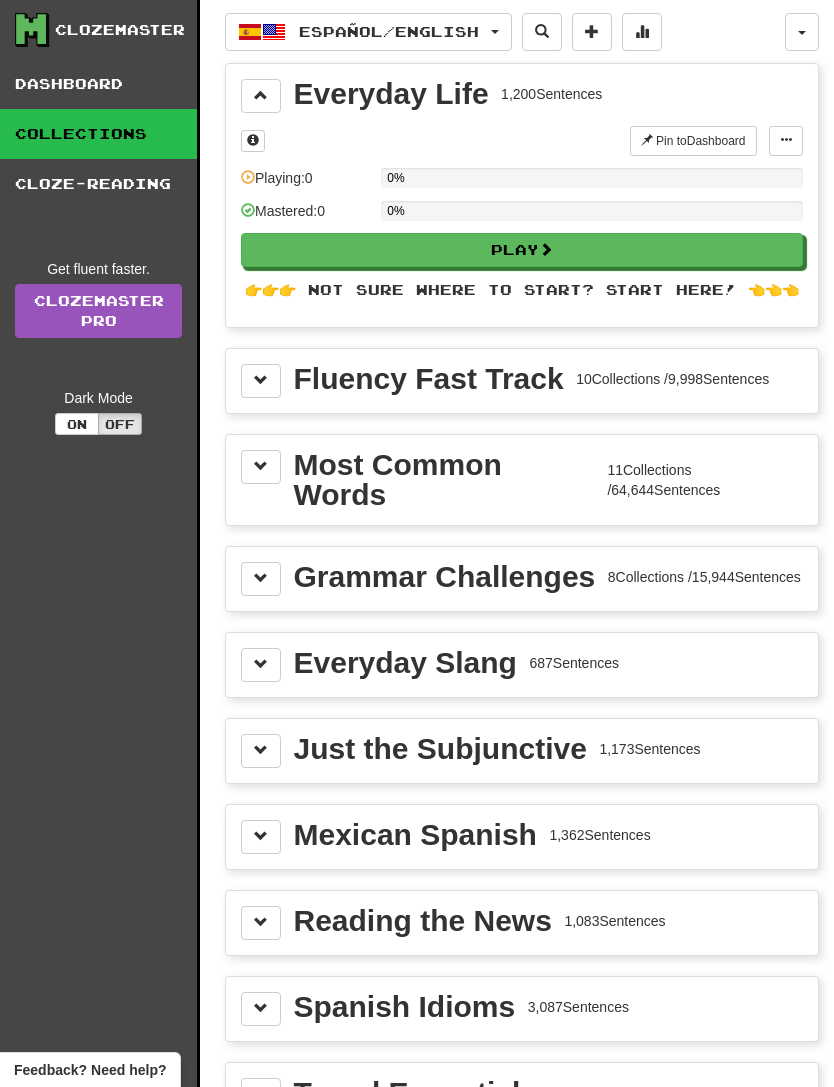 click at bounding box center (546, 249) 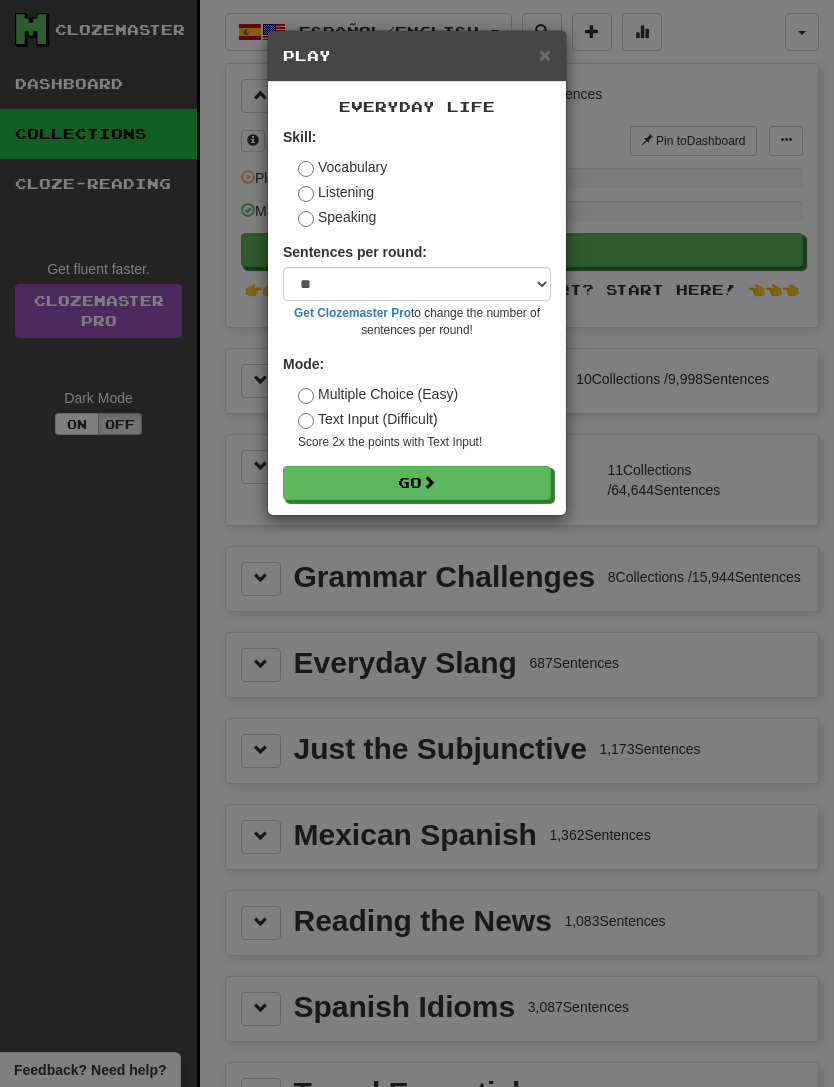 click on "Speaking" at bounding box center (337, 217) 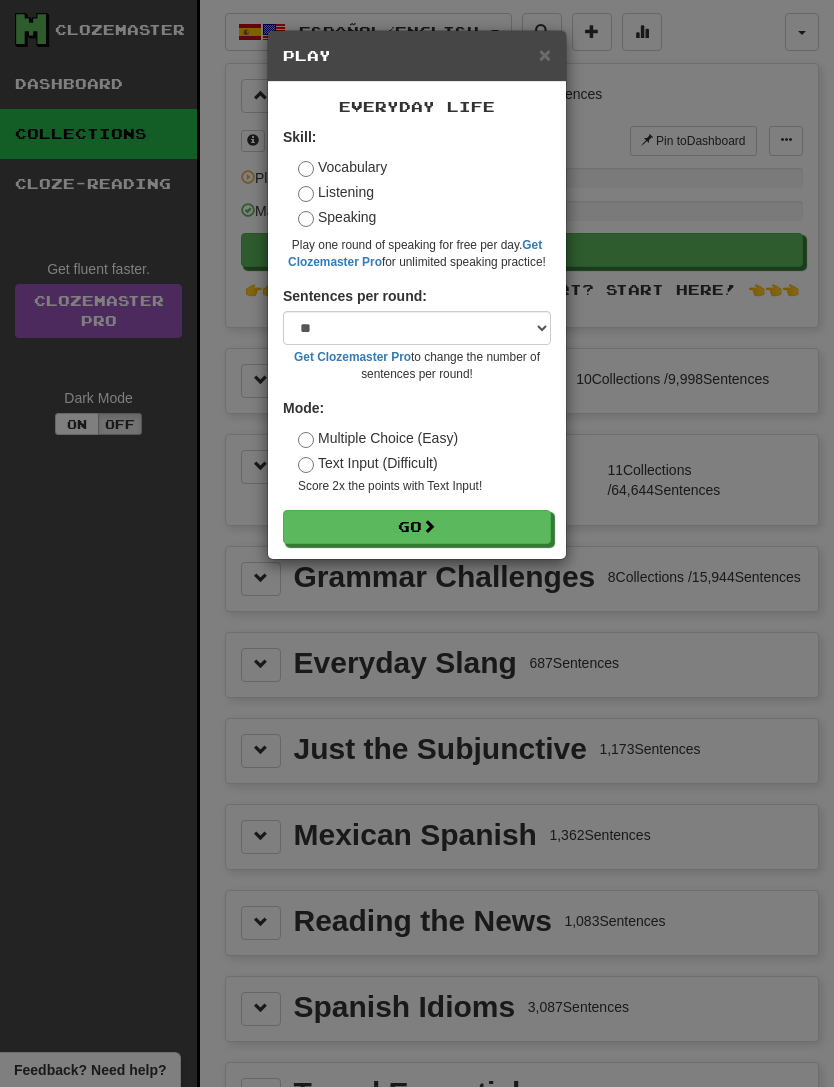 click on "Vocabulary" at bounding box center (342, 167) 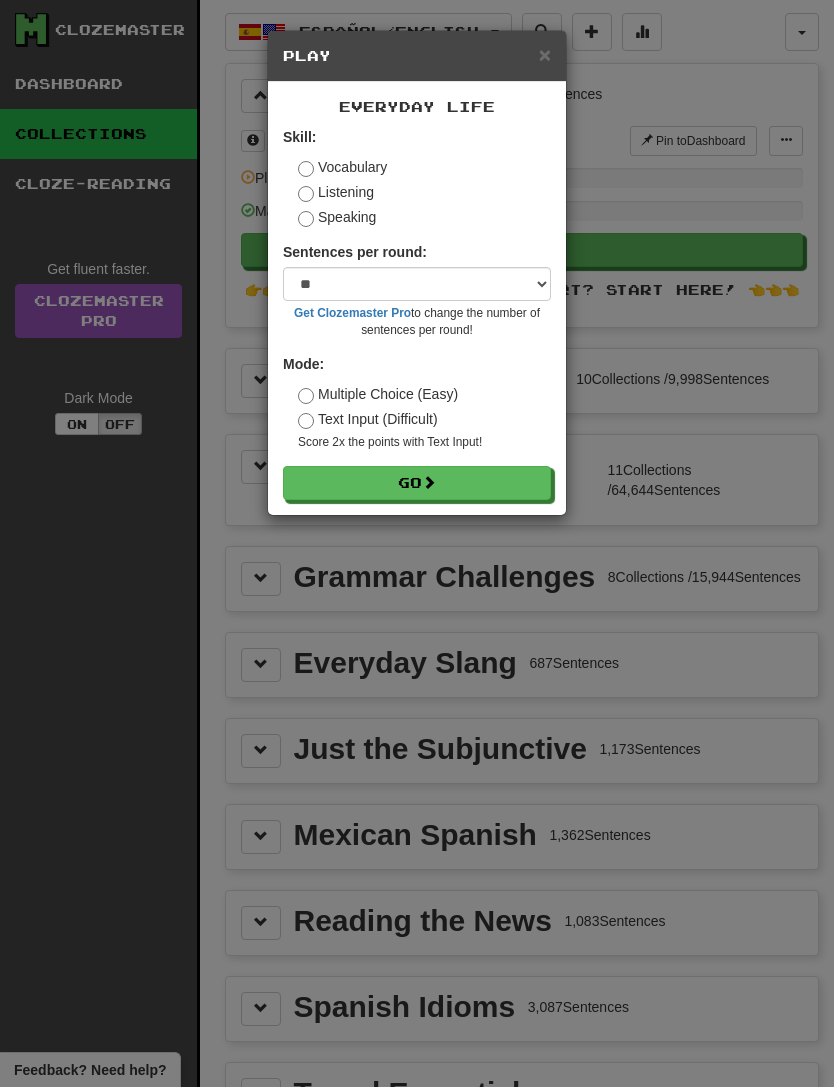 click on "Go" at bounding box center (417, 483) 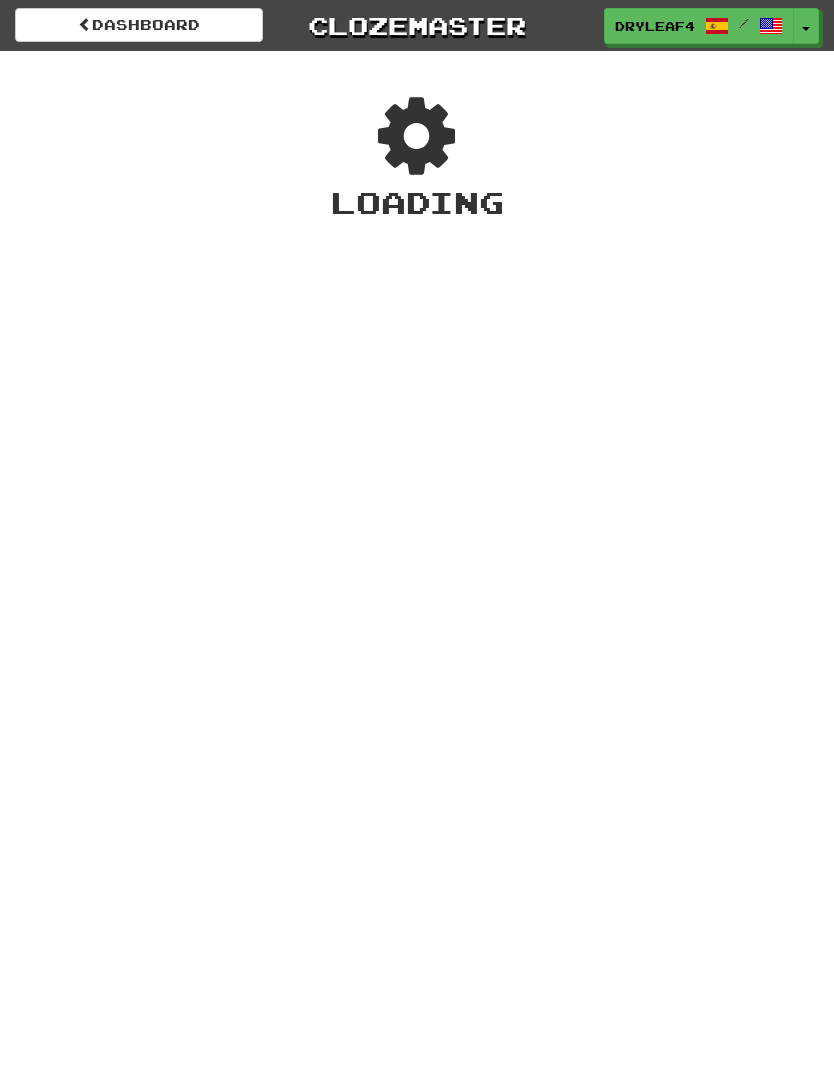 scroll, scrollTop: 0, scrollLeft: 0, axis: both 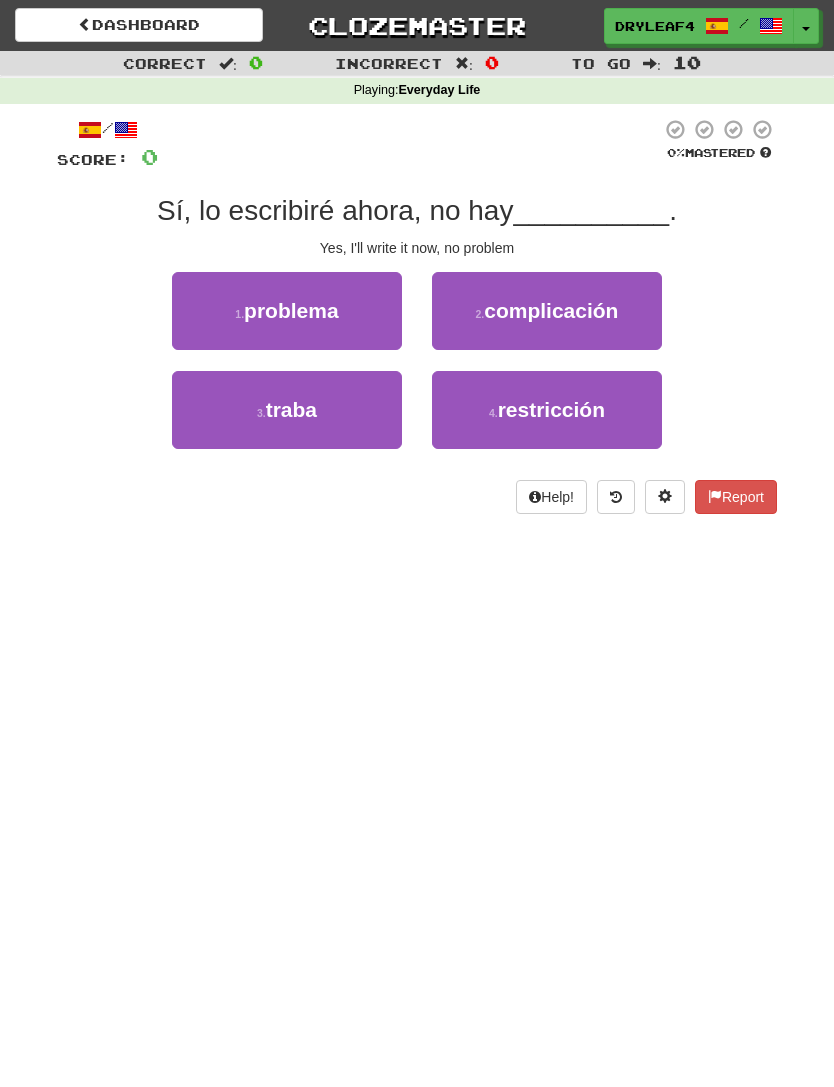 click on "1 .  problema" at bounding box center (287, 311) 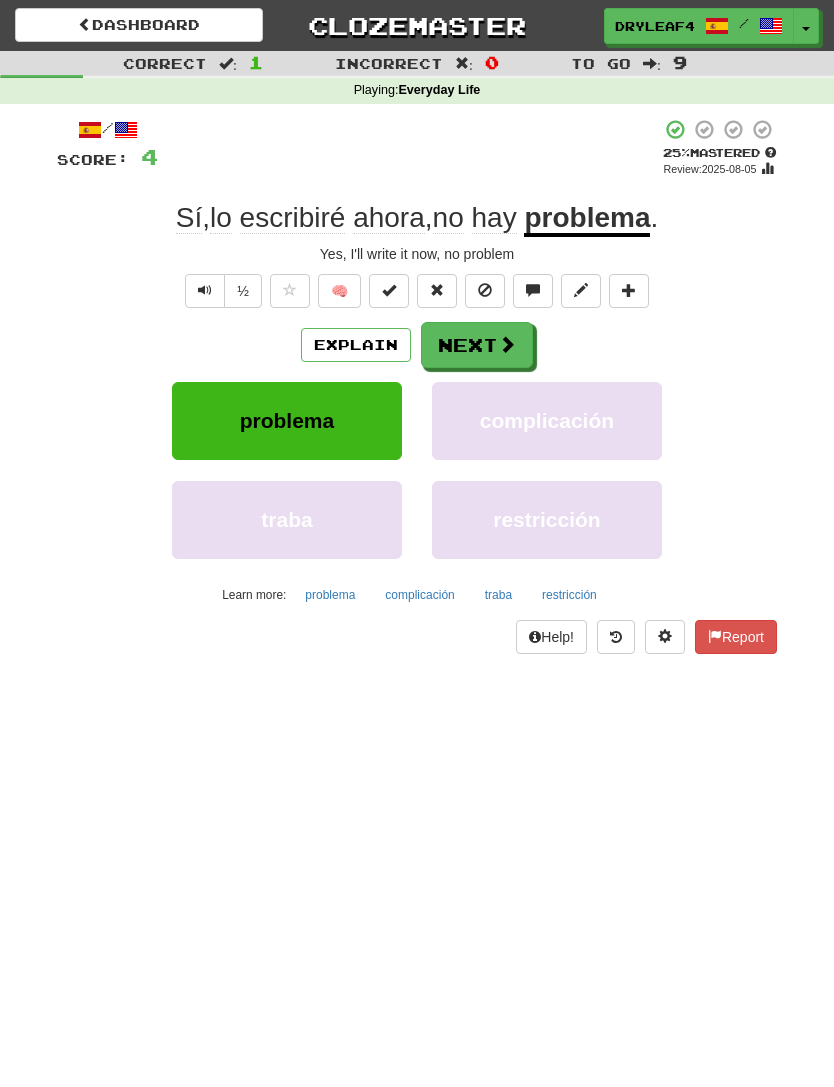click on "Next" at bounding box center [477, 345] 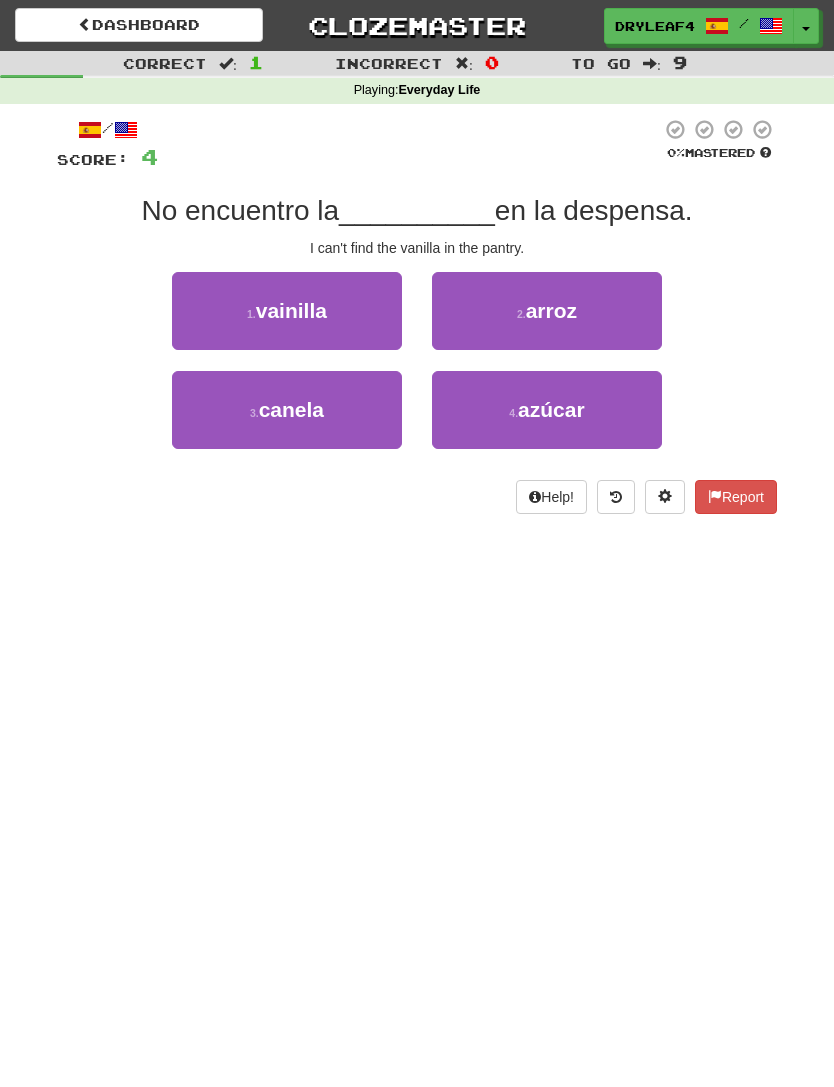 click on "1 .  vainilla" at bounding box center [287, 311] 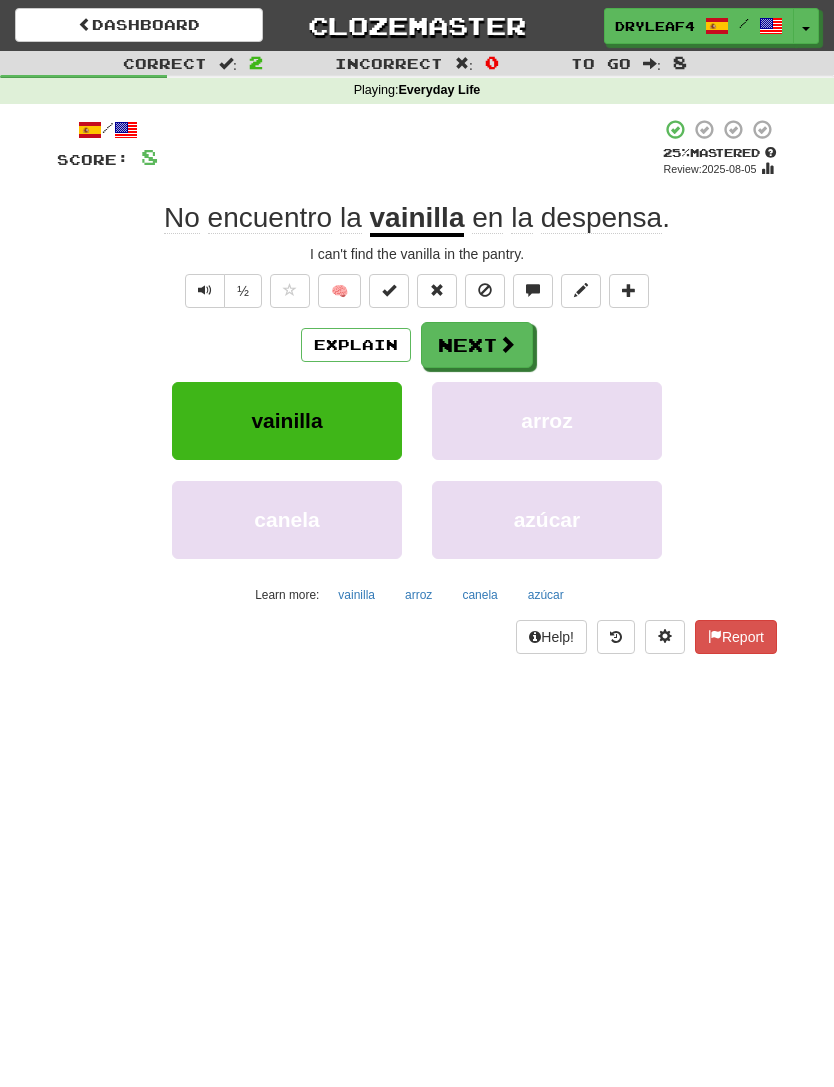 click on "Next" at bounding box center [477, 345] 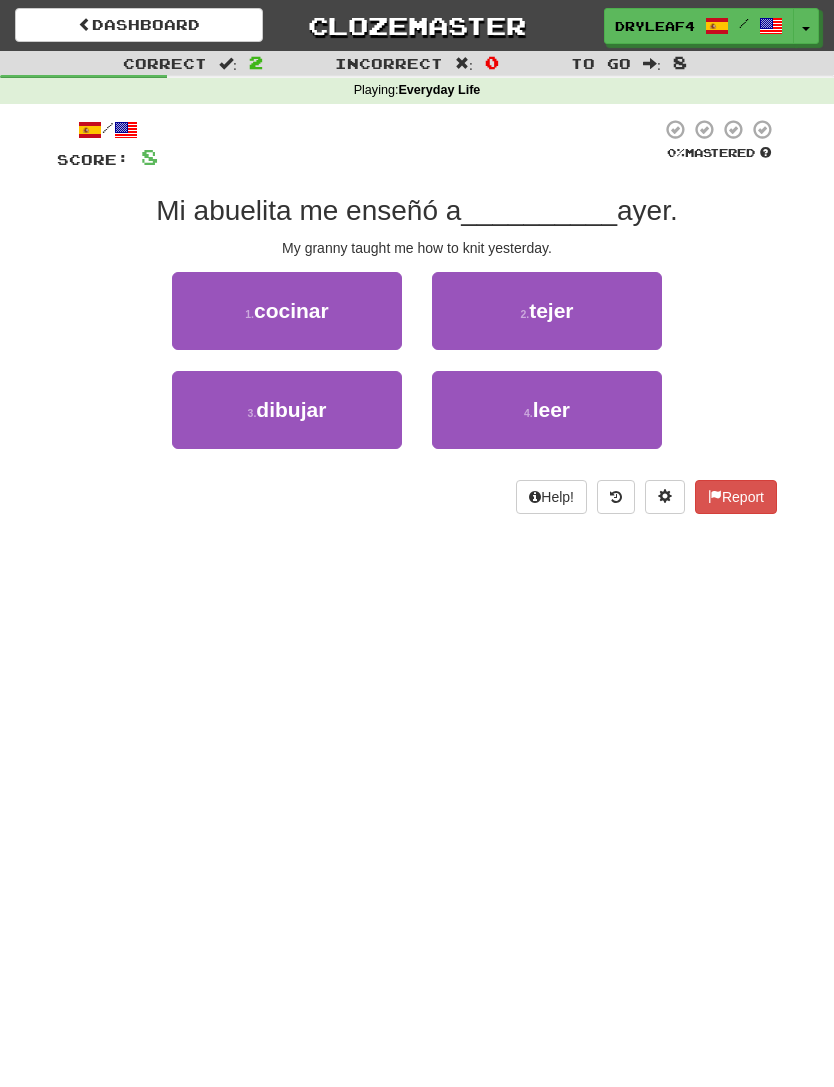 click on "tejer" at bounding box center (551, 310) 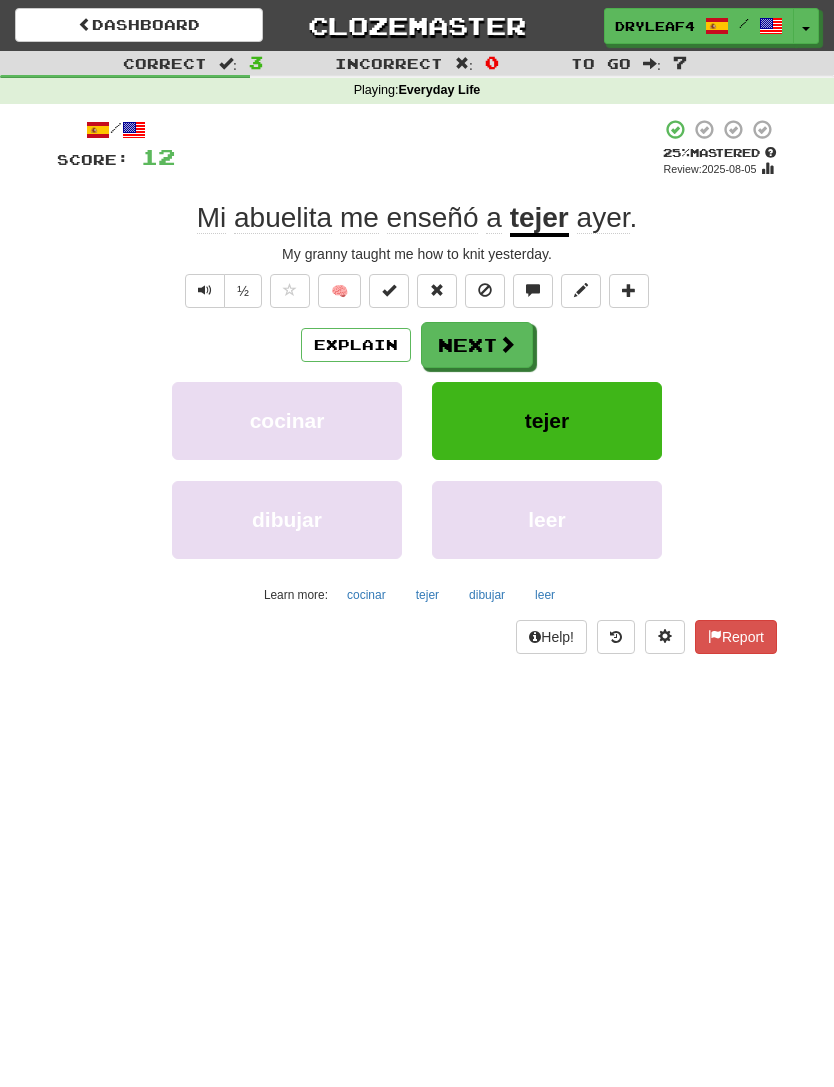 click at bounding box center [507, 344] 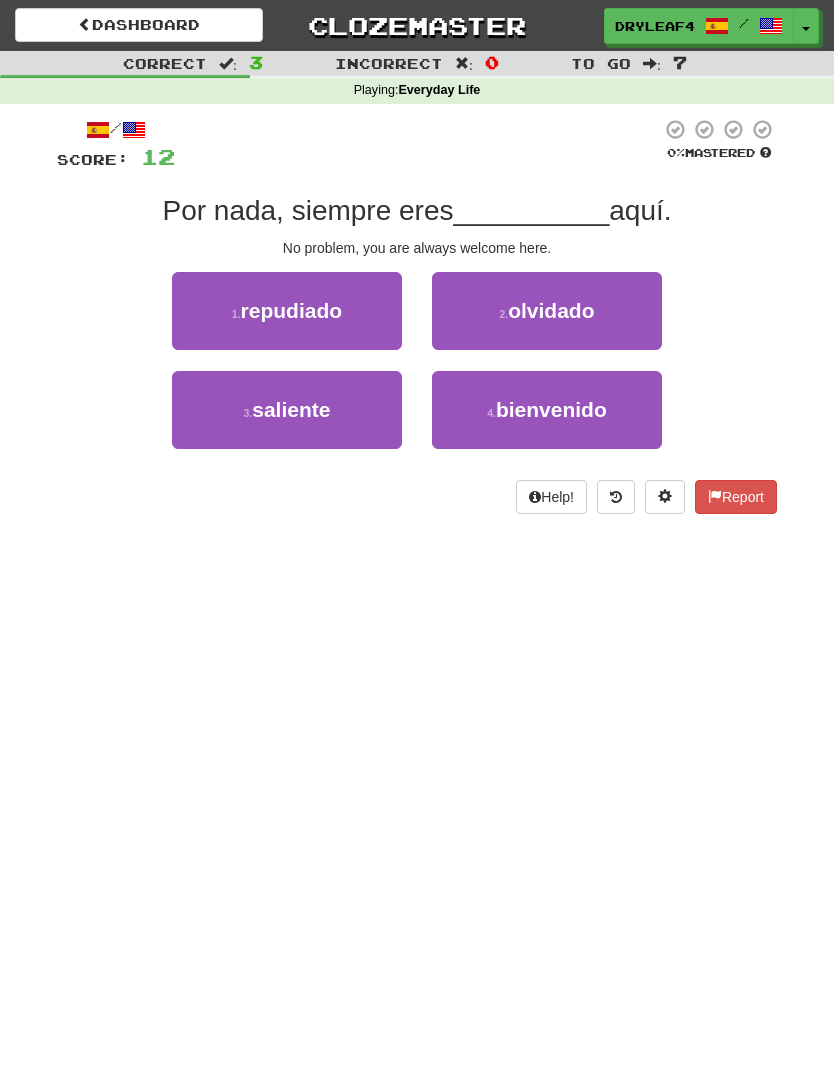 click on "bienvenido" at bounding box center [551, 409] 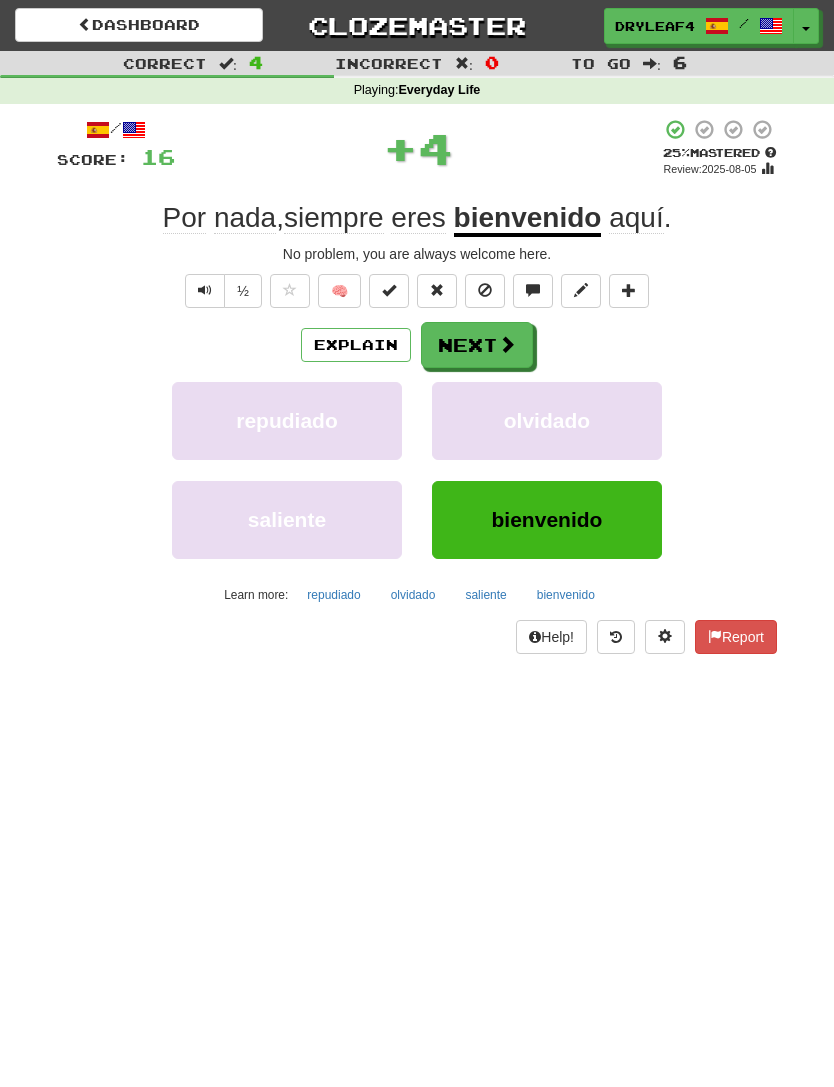 click at bounding box center [507, 344] 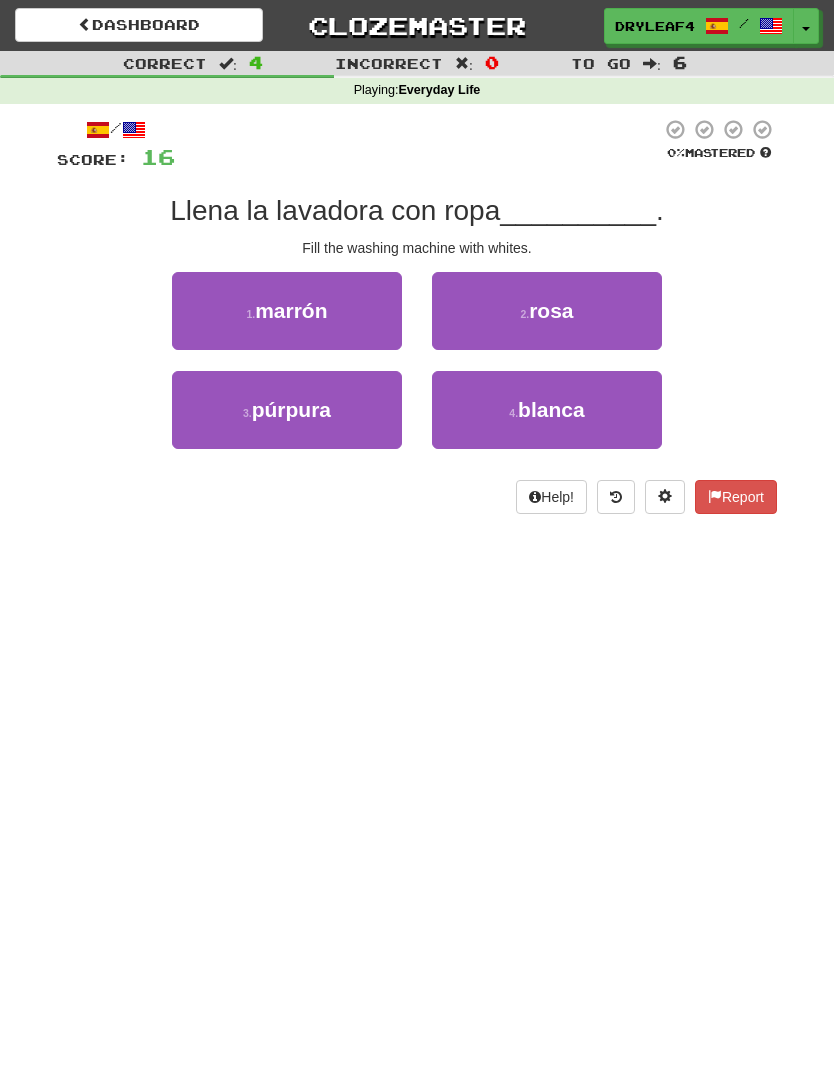 click on "blanca" at bounding box center (551, 409) 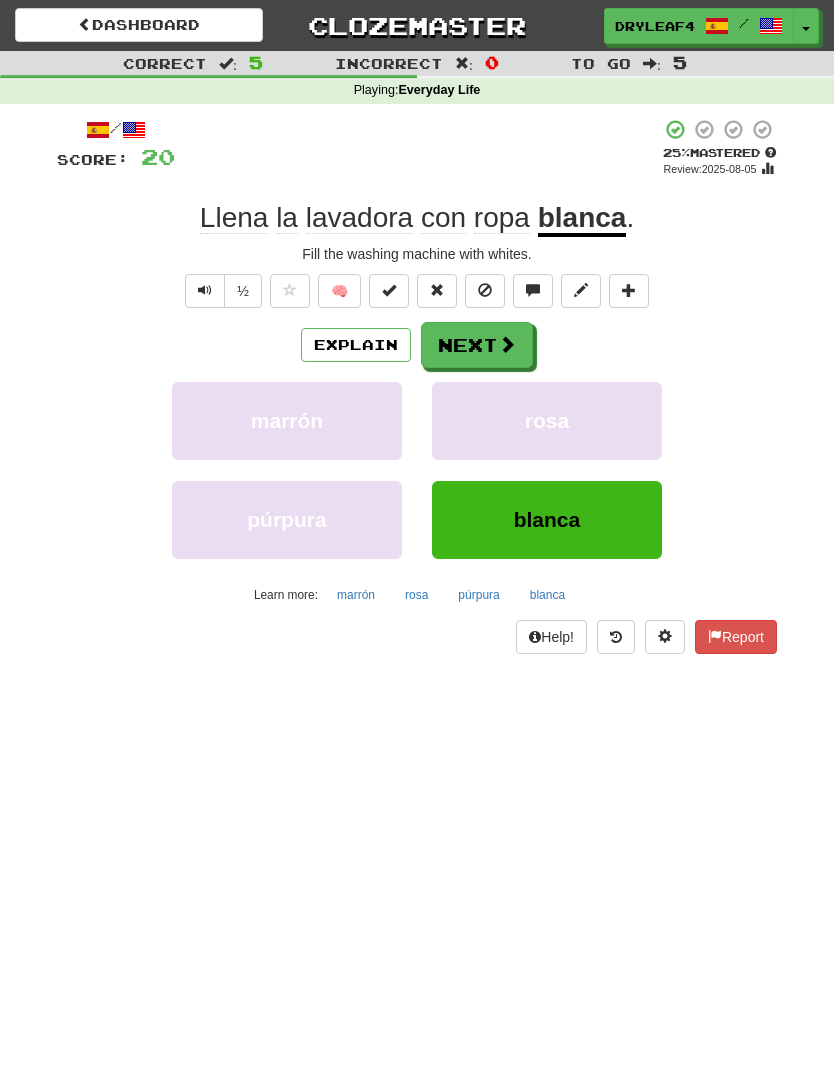 click on "Next" at bounding box center (477, 345) 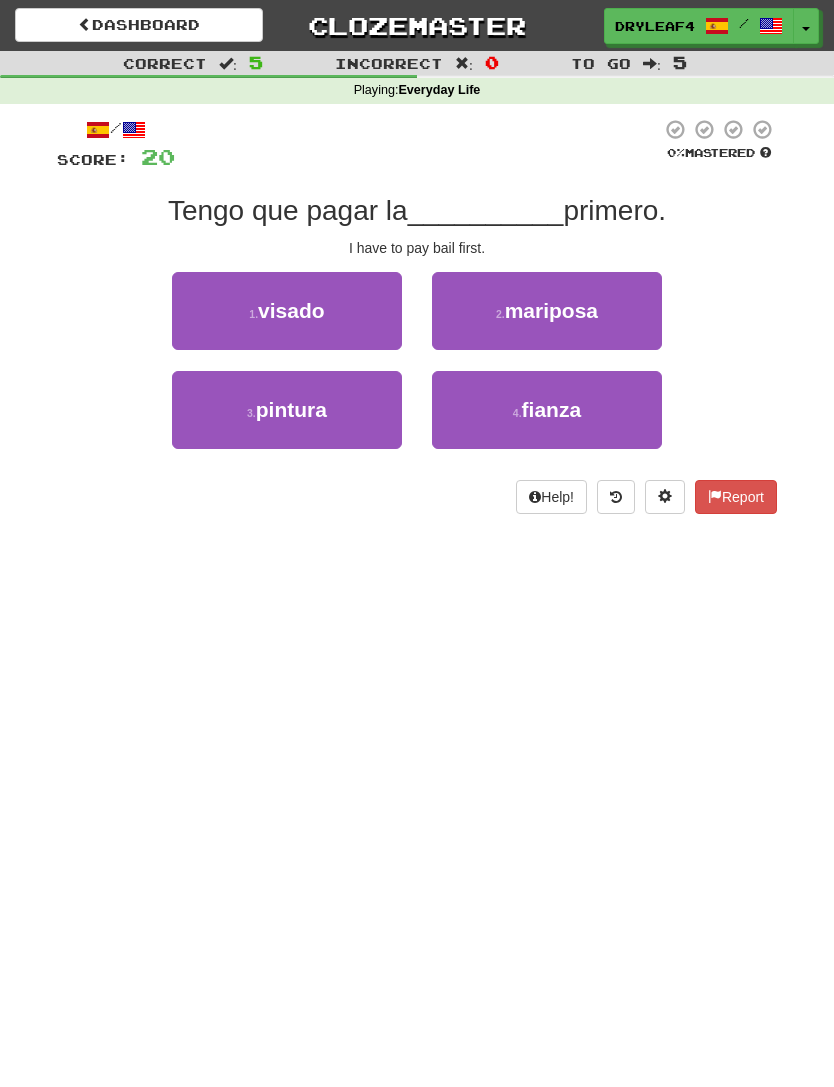 click on "1 .  visado" at bounding box center [287, 311] 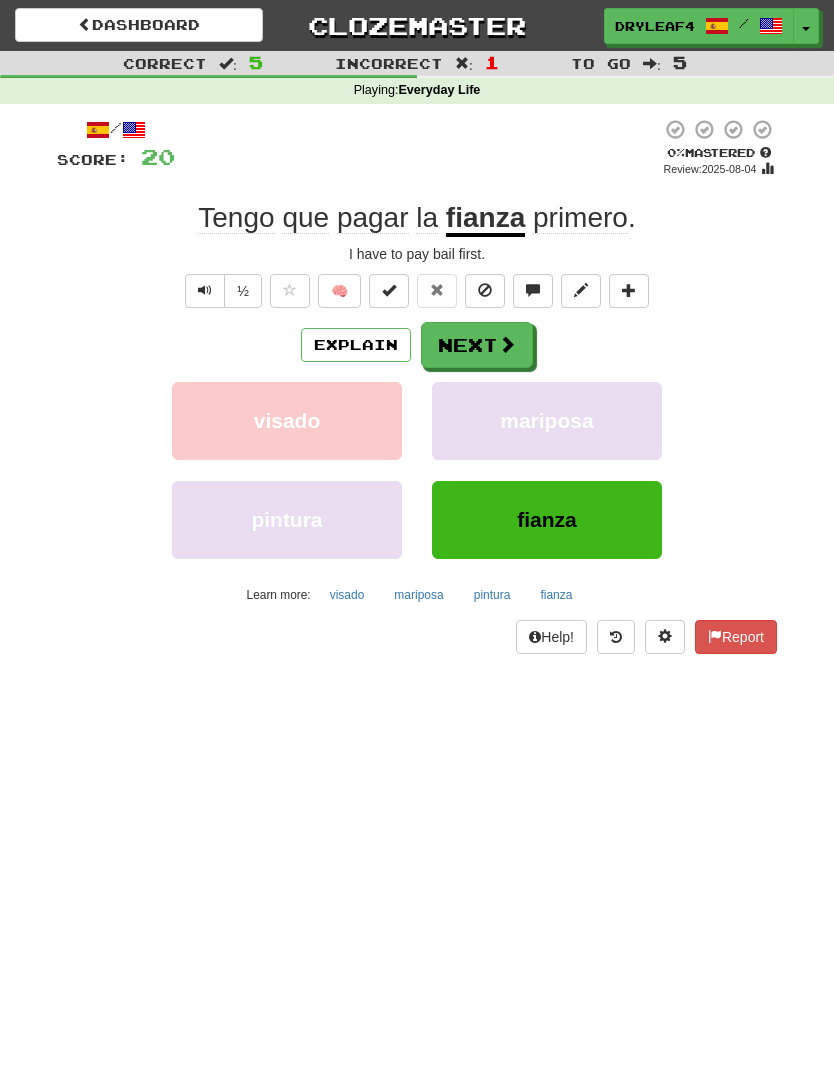 click on "Next" at bounding box center [477, 345] 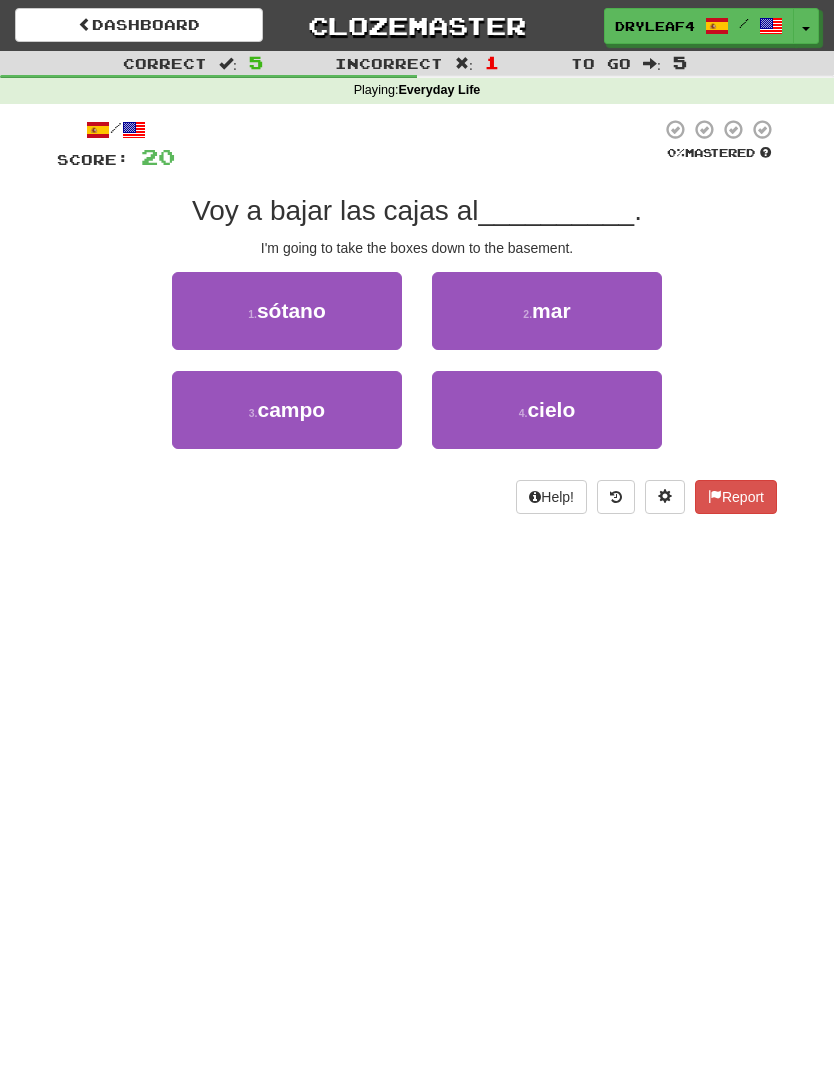 click on "1 .  sótano" at bounding box center [287, 311] 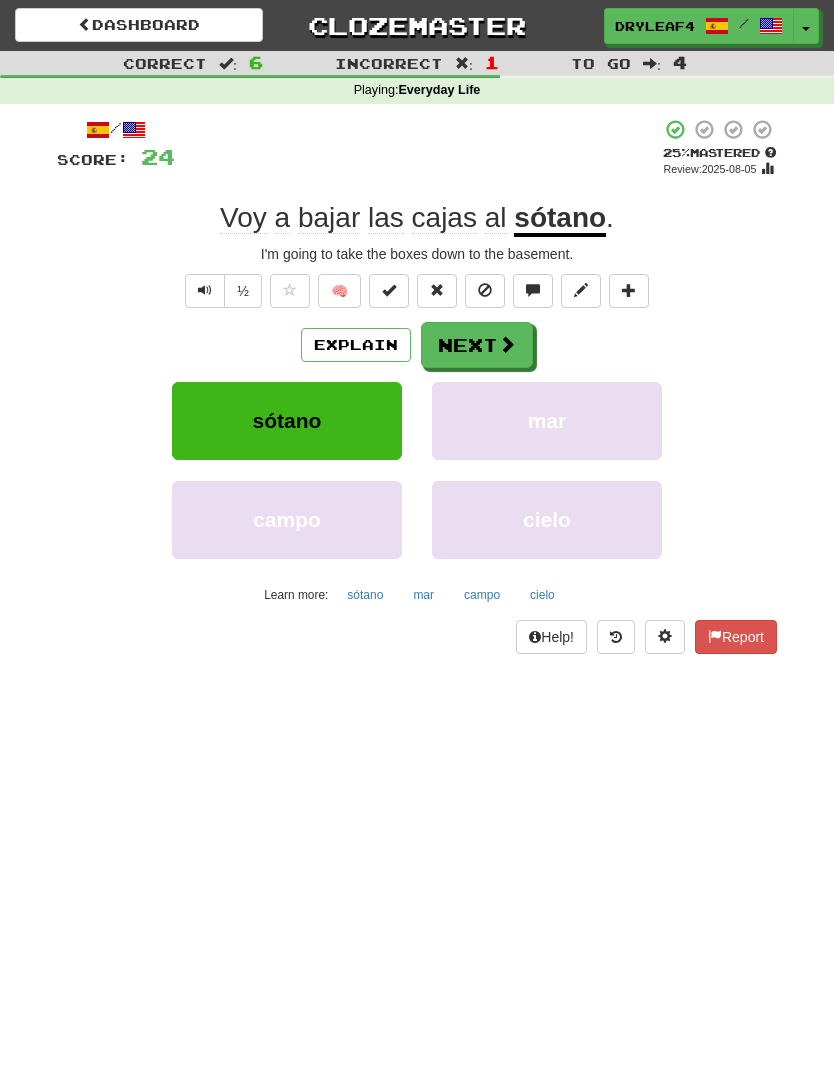 click at bounding box center (205, 290) 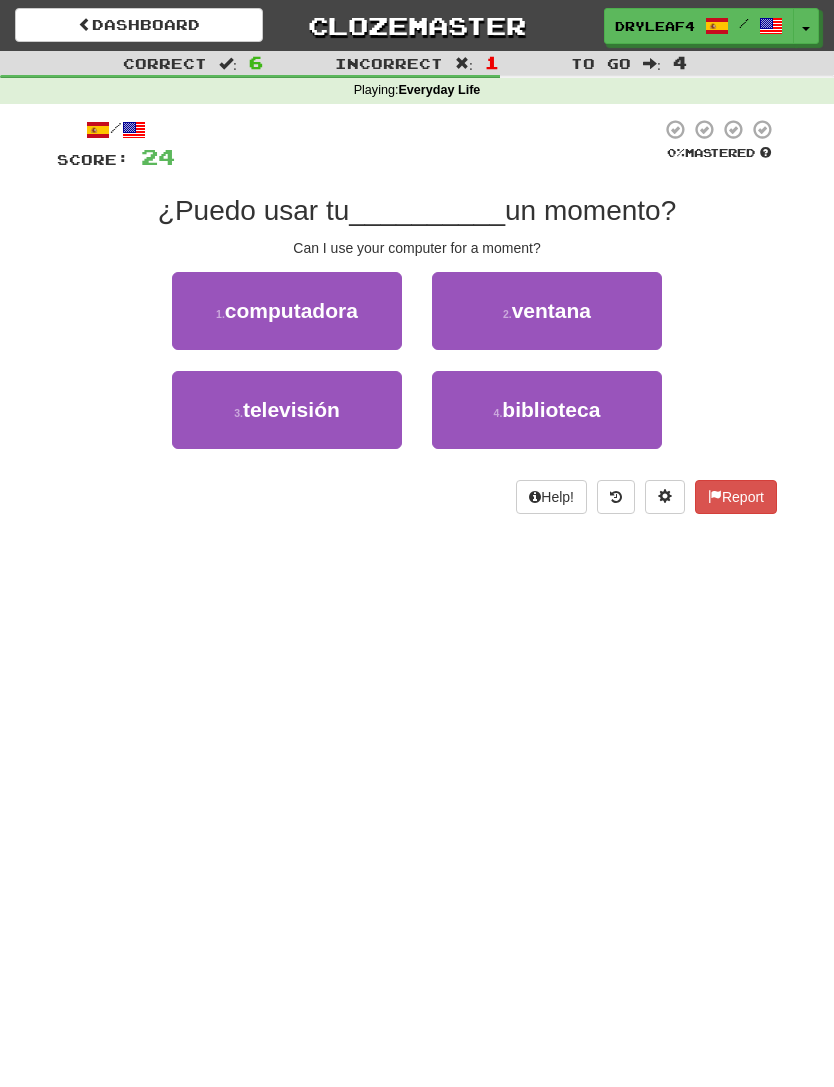 click on "computadora" at bounding box center [291, 310] 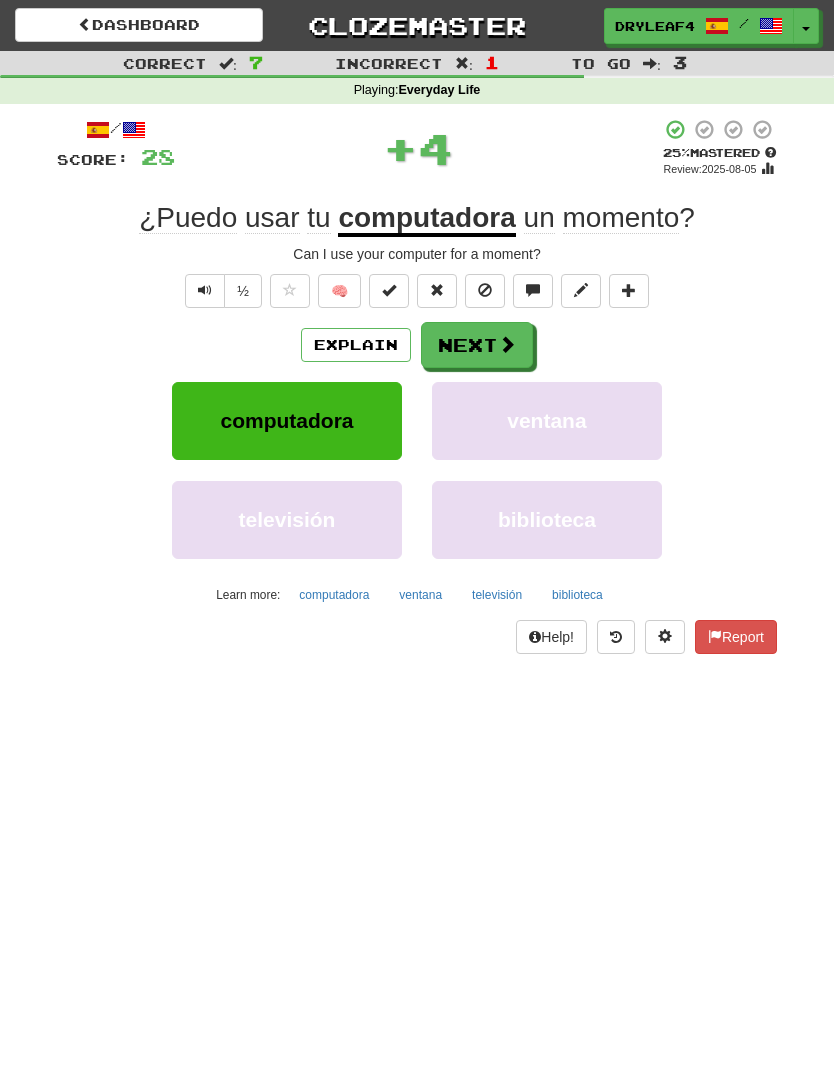 click on "Next" at bounding box center [477, 345] 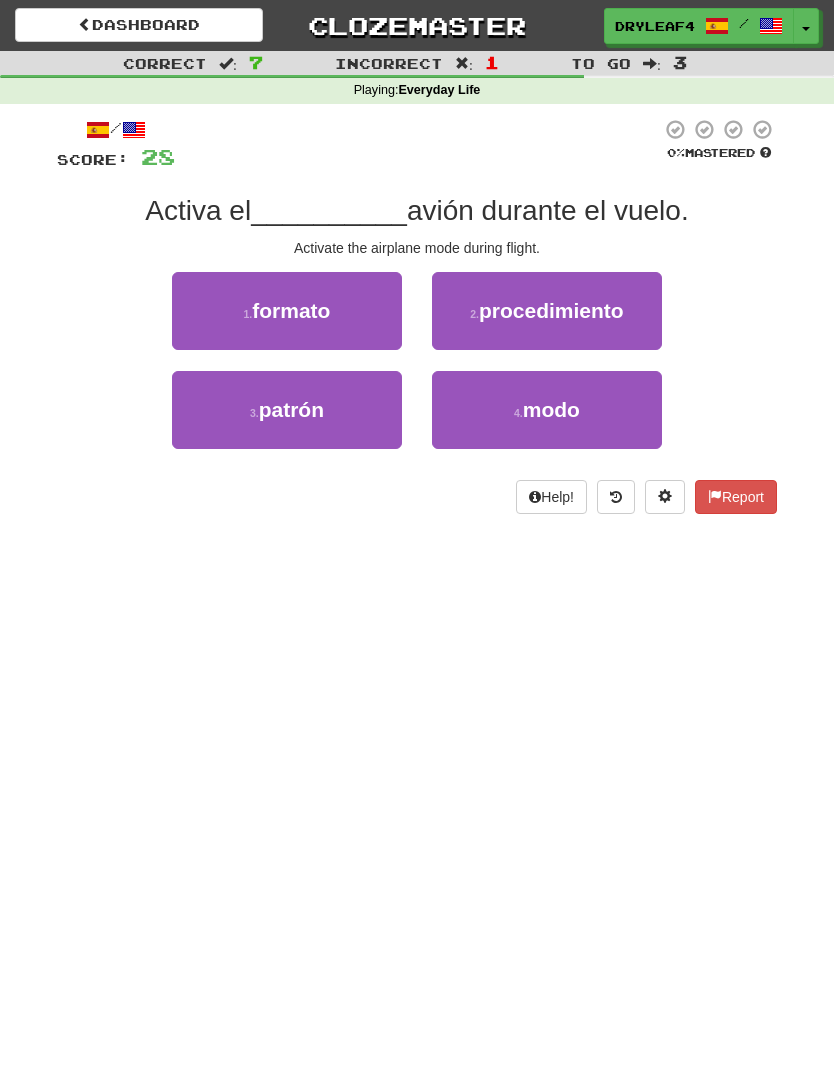 click on "4 .  modo" at bounding box center (547, 410) 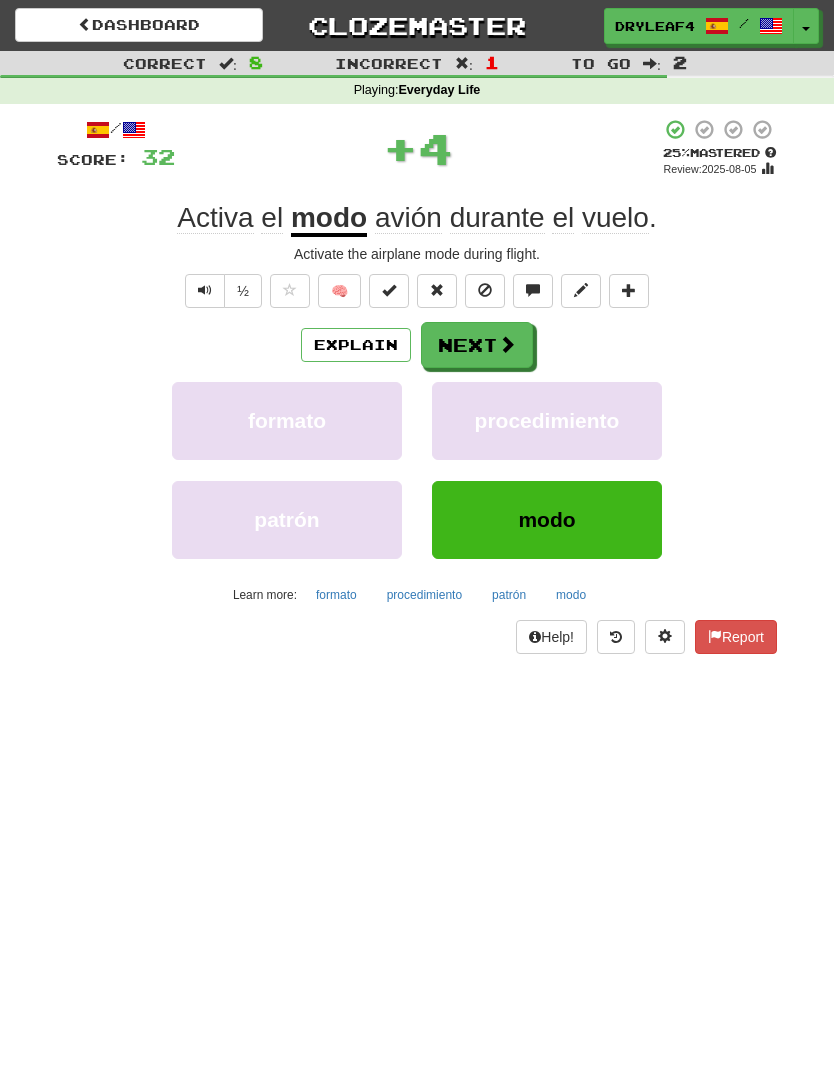 click at bounding box center [507, 344] 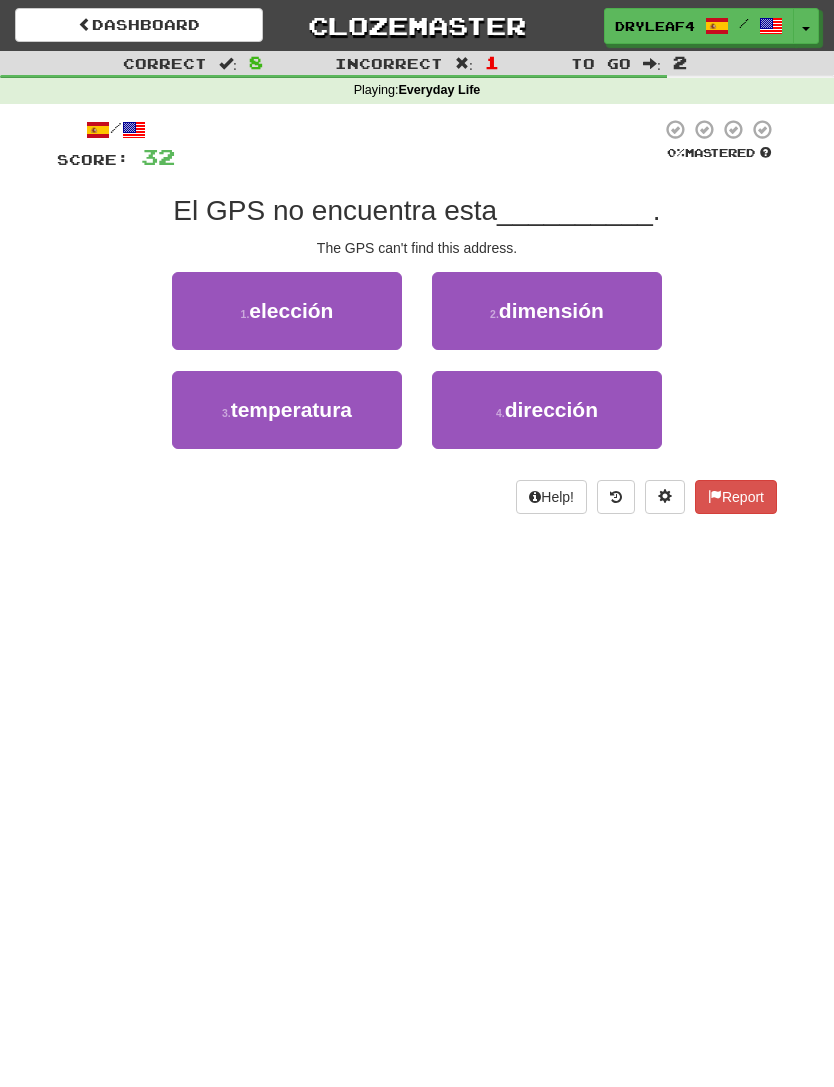 click on "4 .  dirección" at bounding box center [547, 410] 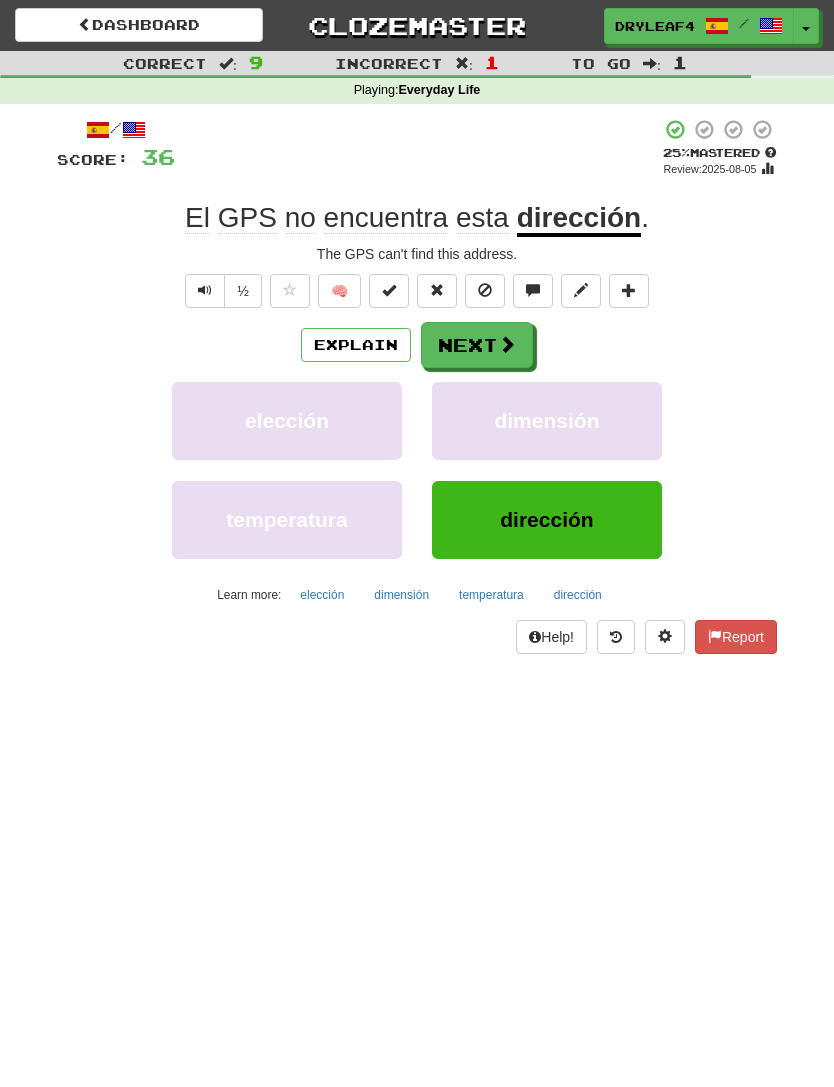 click at bounding box center [507, 344] 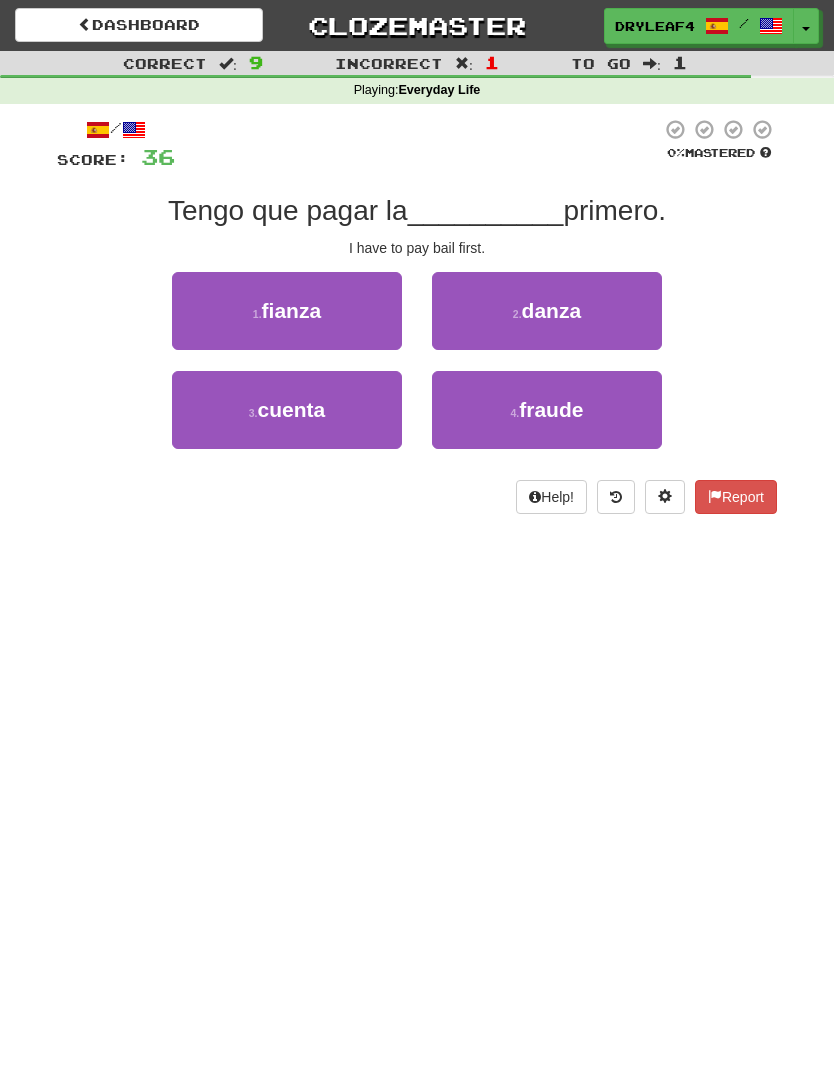 click on "1 .  fianza" at bounding box center [287, 311] 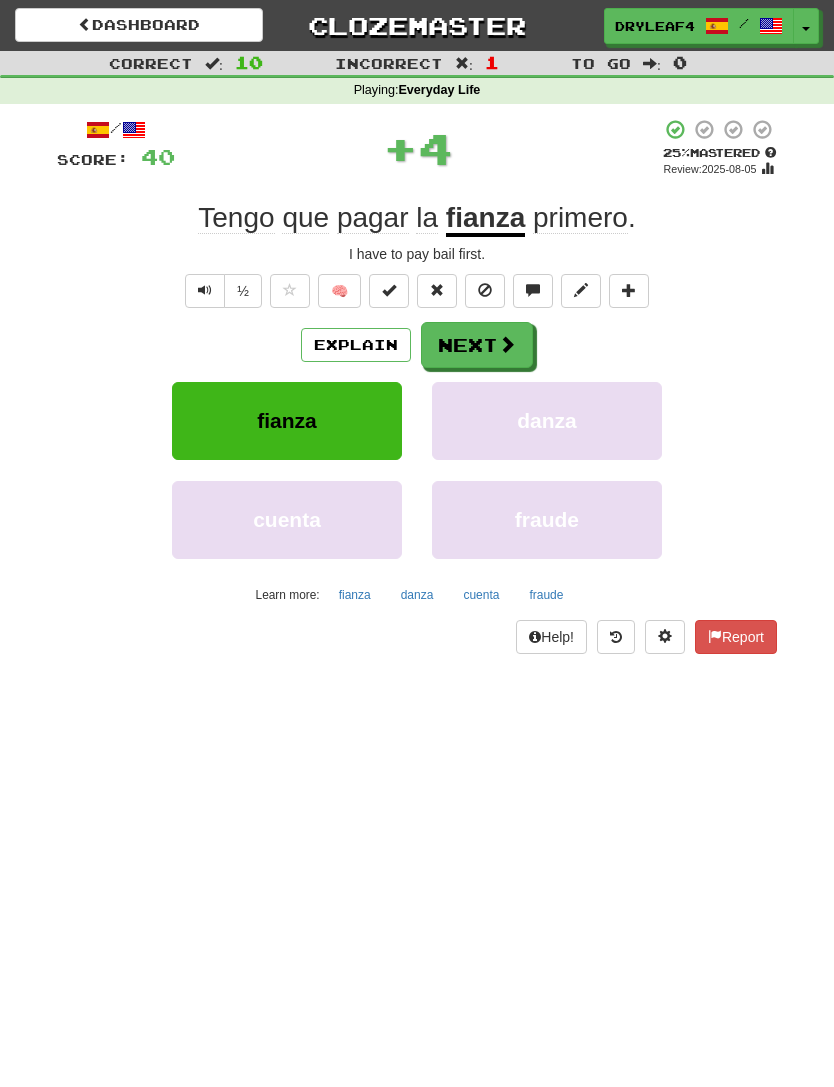 click on "Next" at bounding box center (477, 345) 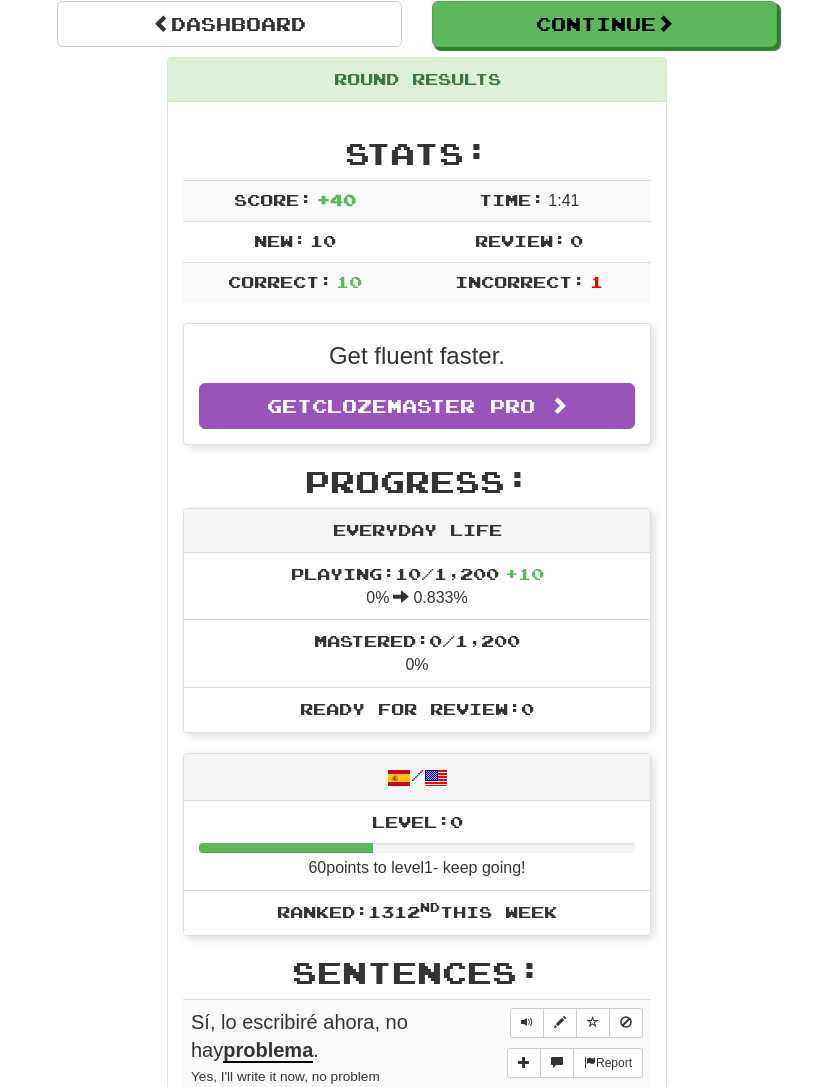 scroll, scrollTop: 0, scrollLeft: 0, axis: both 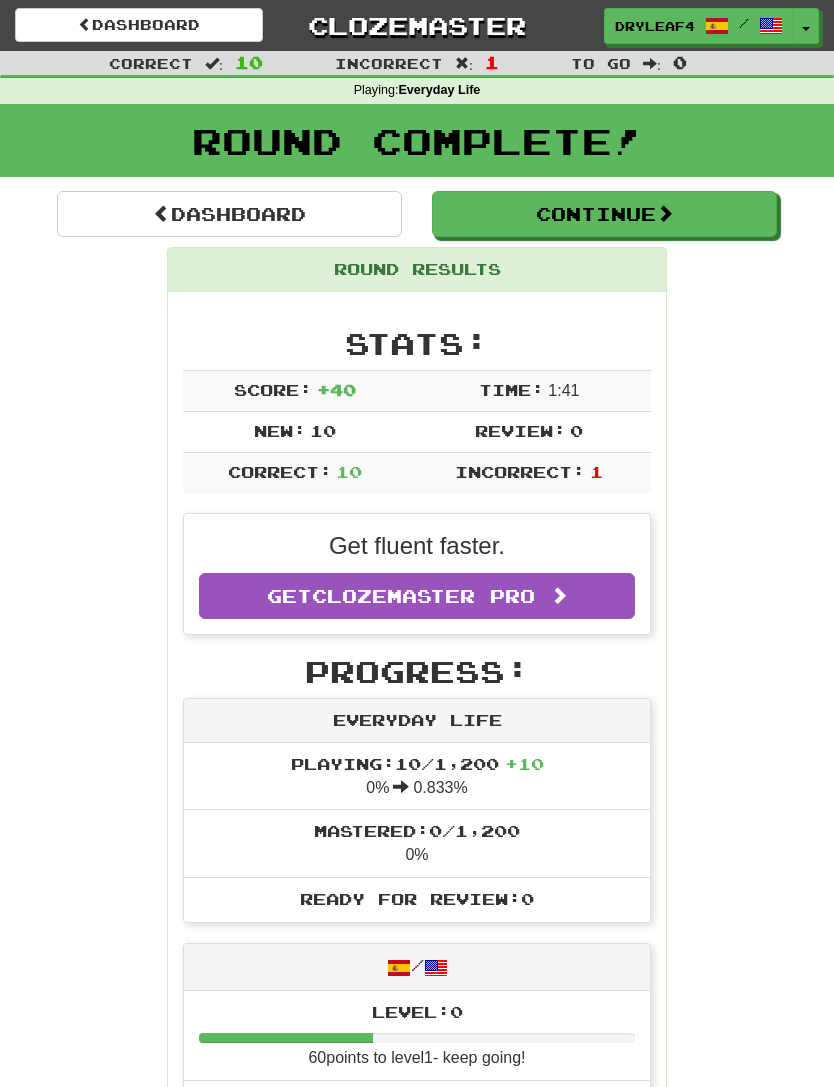 click on "Continue" at bounding box center [604, 214] 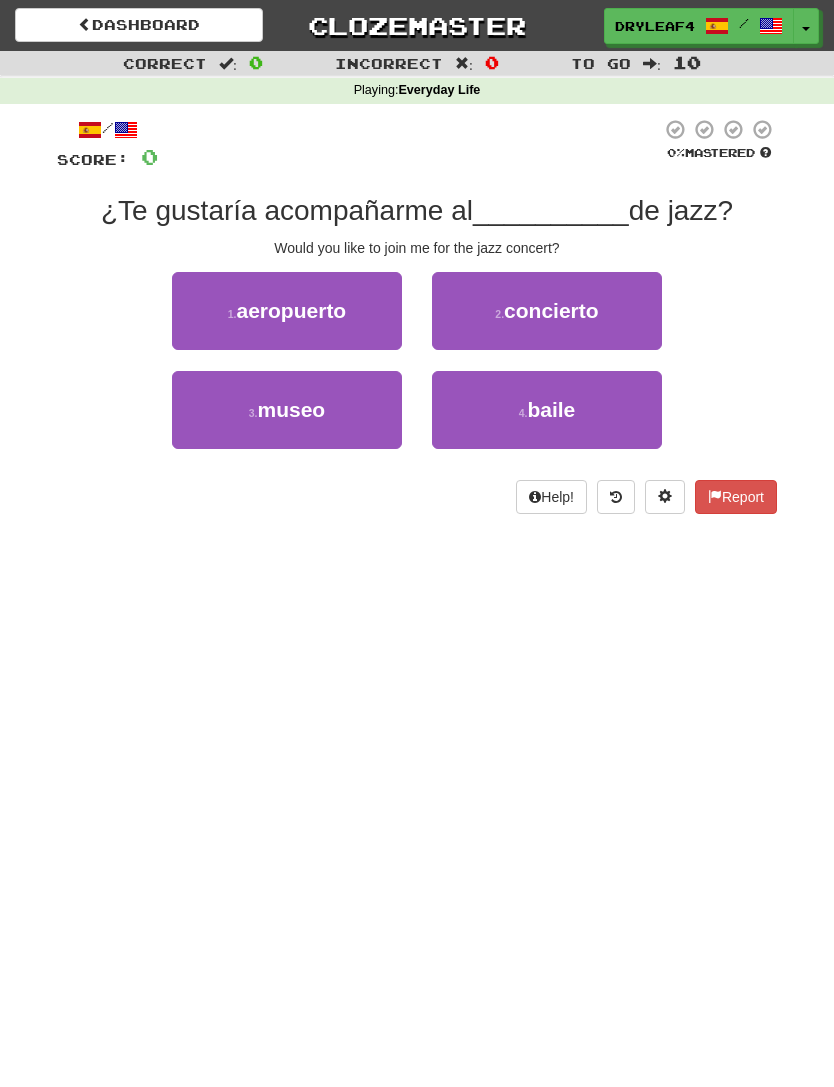 click on "2 .  concierto" at bounding box center (547, 311) 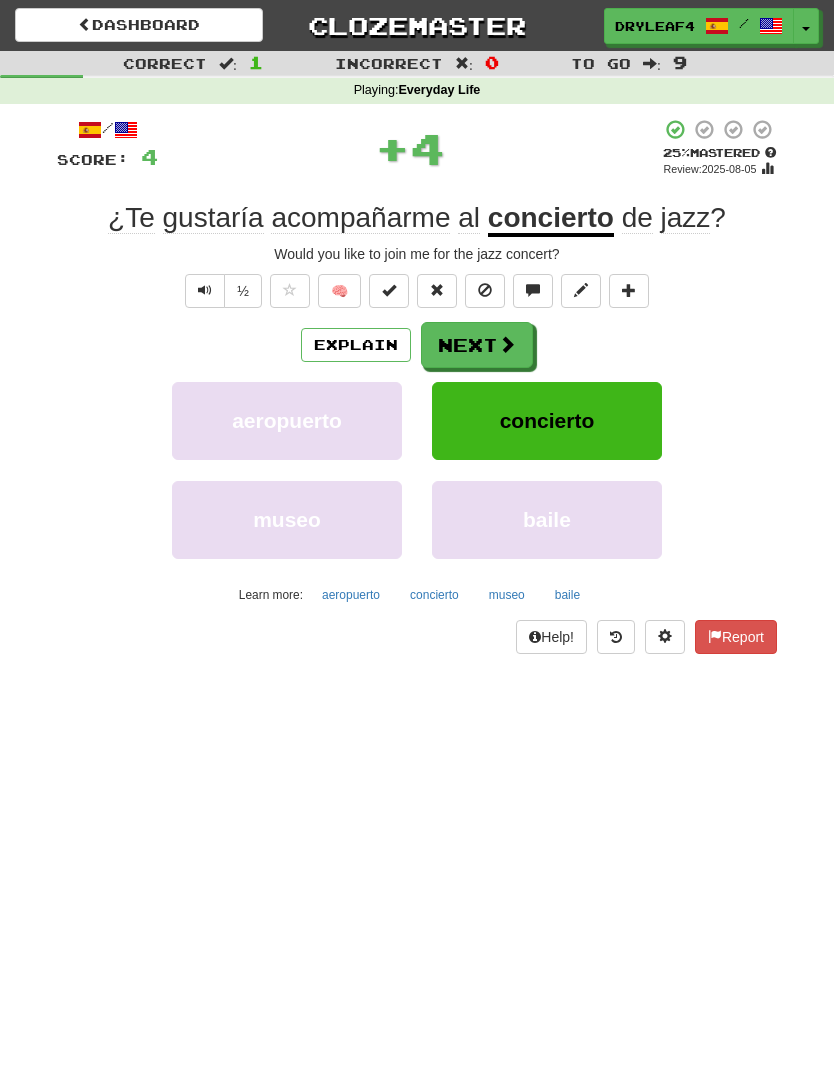 click at bounding box center [507, 344] 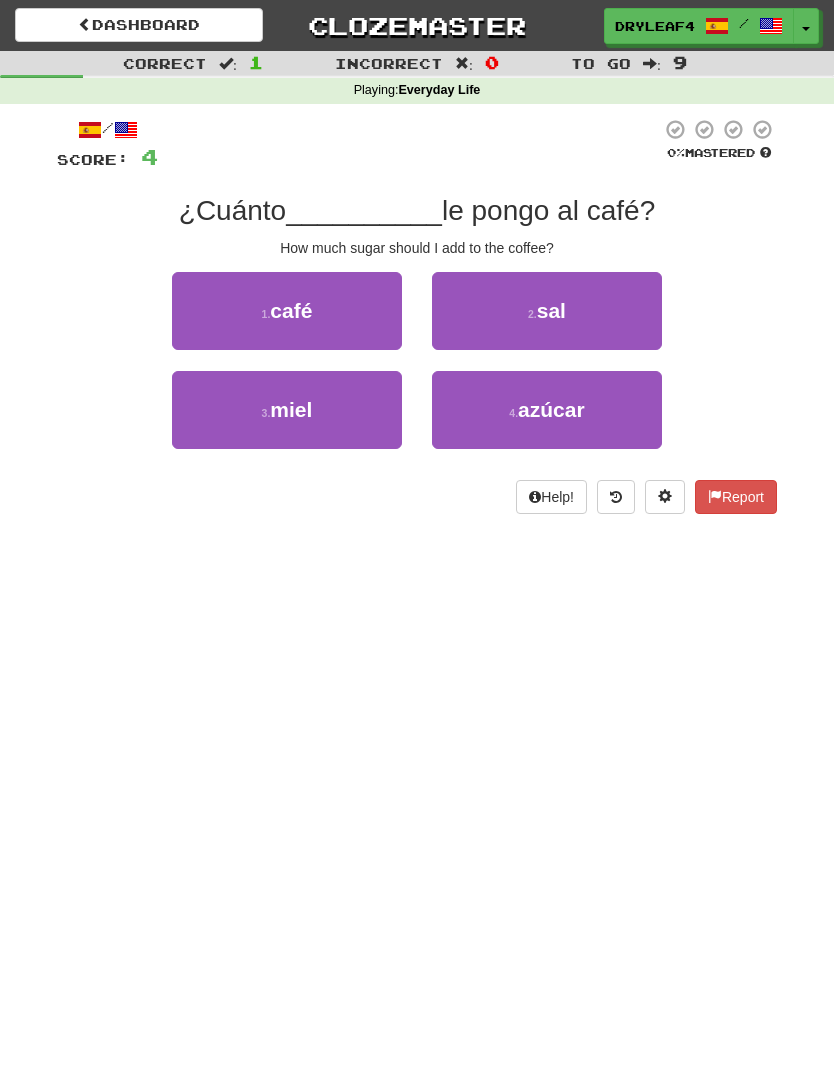 click on "azúcar" at bounding box center [551, 409] 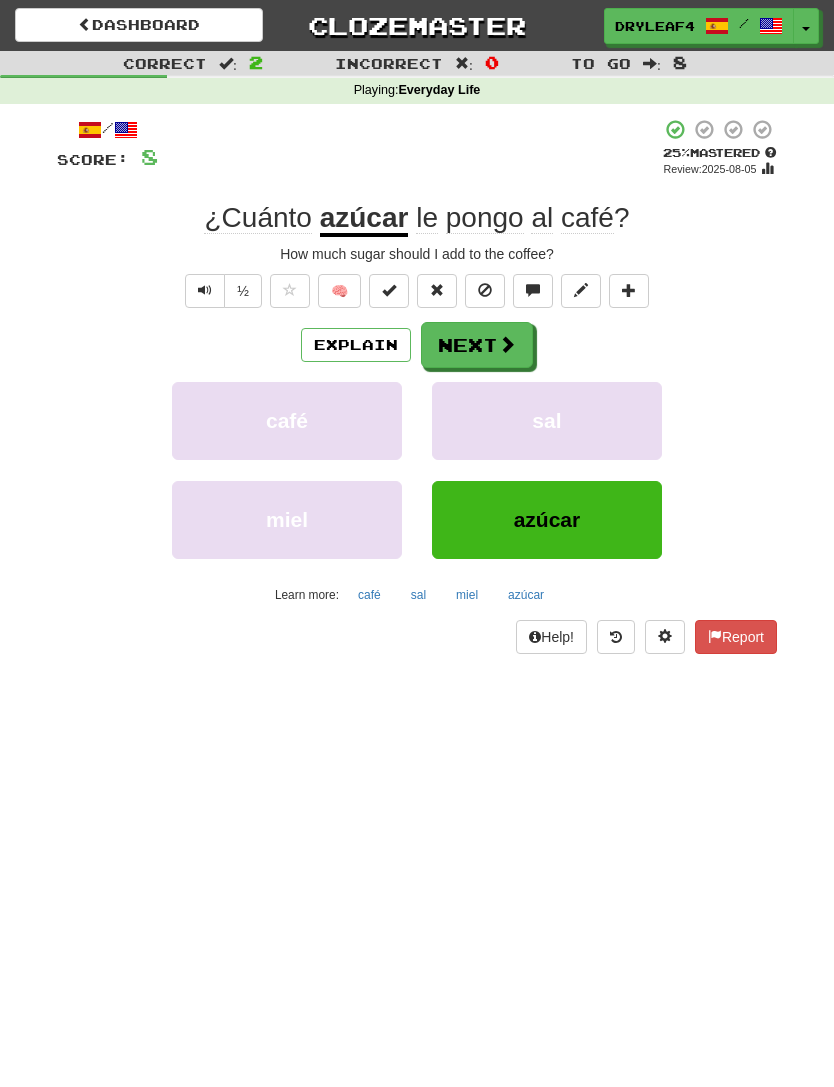 click at bounding box center [507, 344] 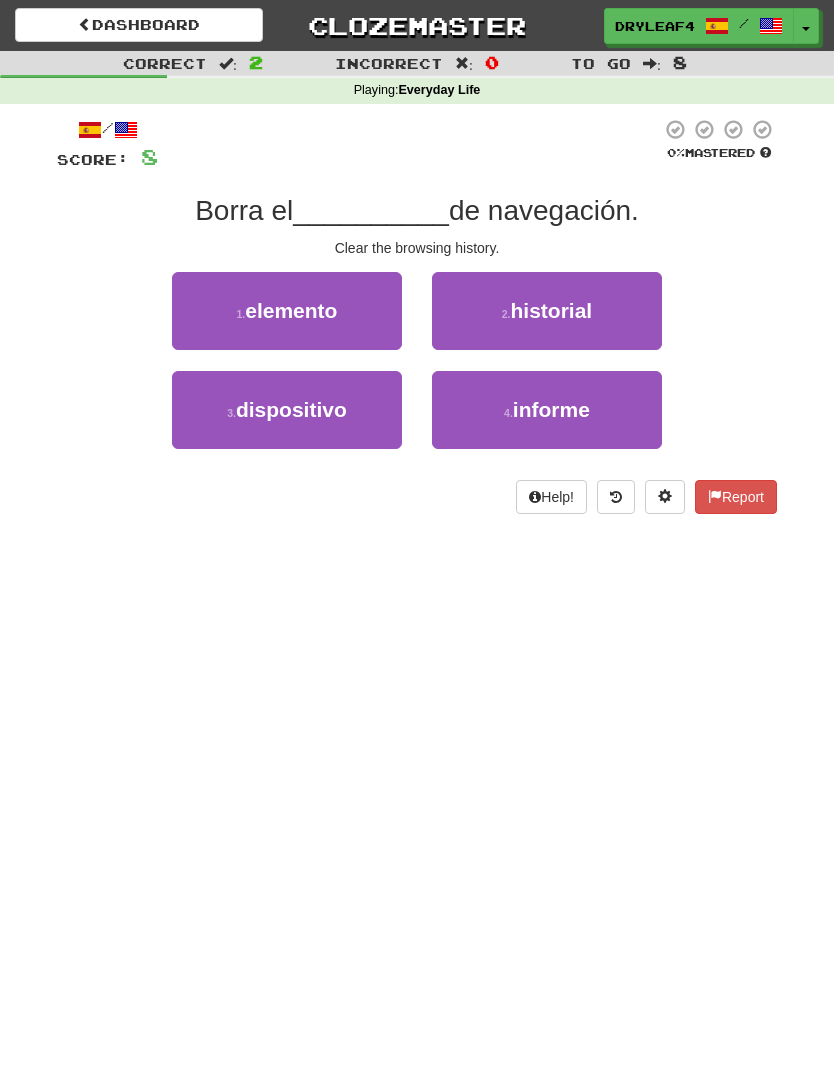 click on "historial" at bounding box center (552, 310) 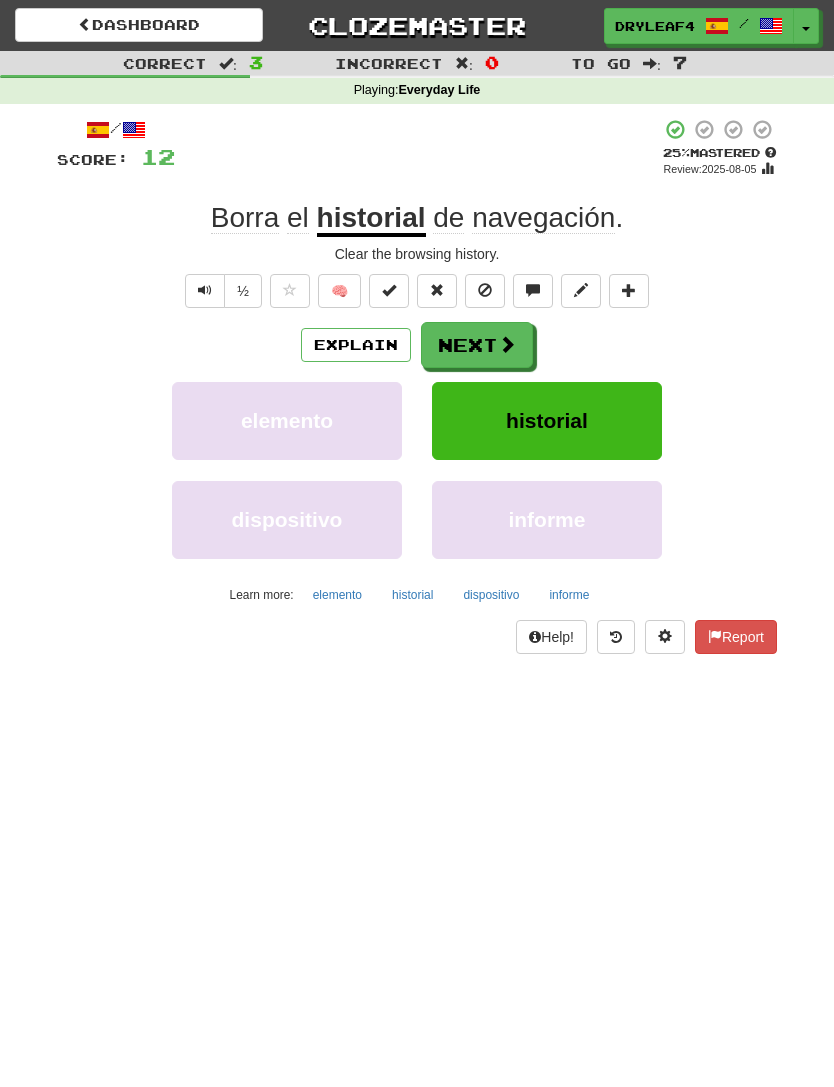 click on "Next" at bounding box center [477, 345] 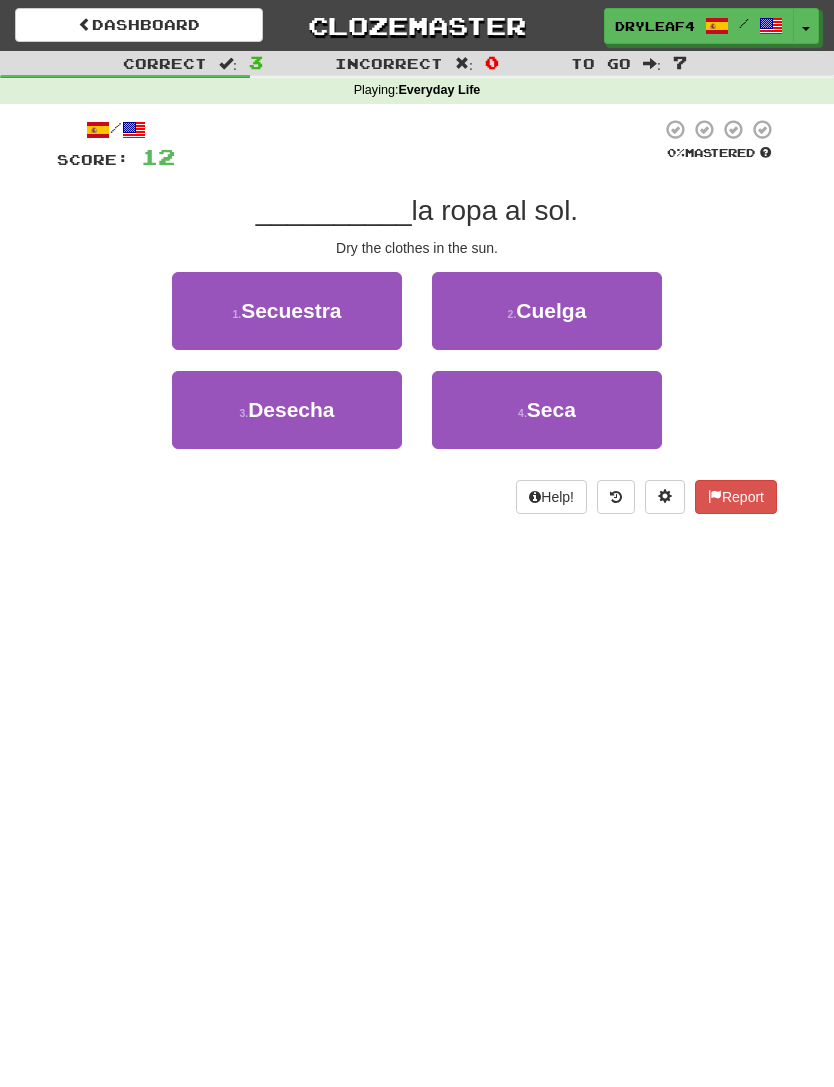 click on "4 .  Seca" at bounding box center (547, 410) 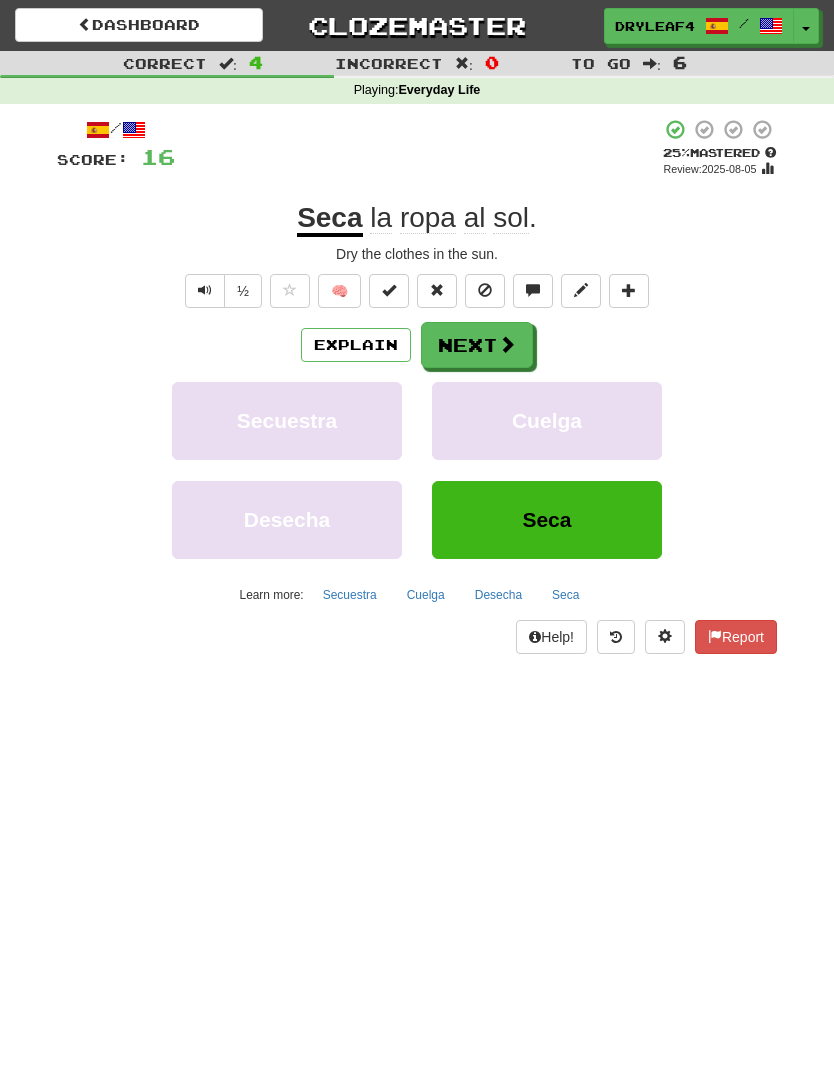 click at bounding box center (507, 344) 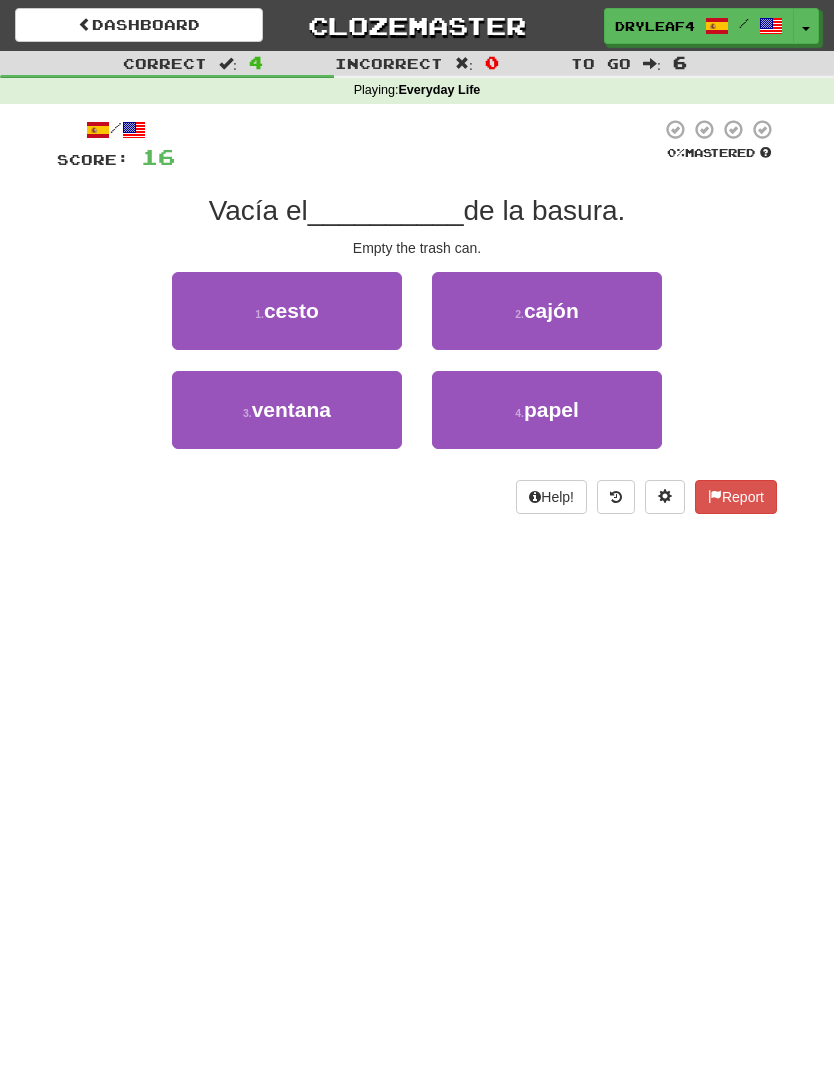 click on "2 .  cajón" at bounding box center [547, 311] 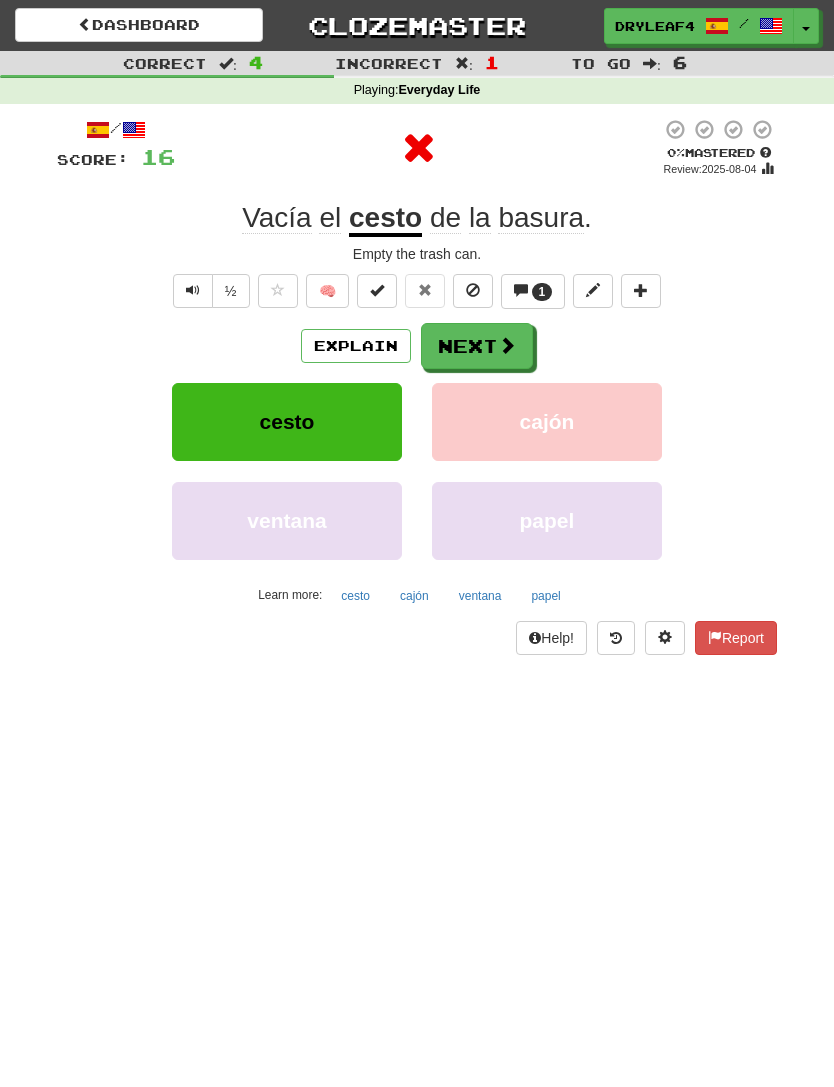click at bounding box center [593, 291] 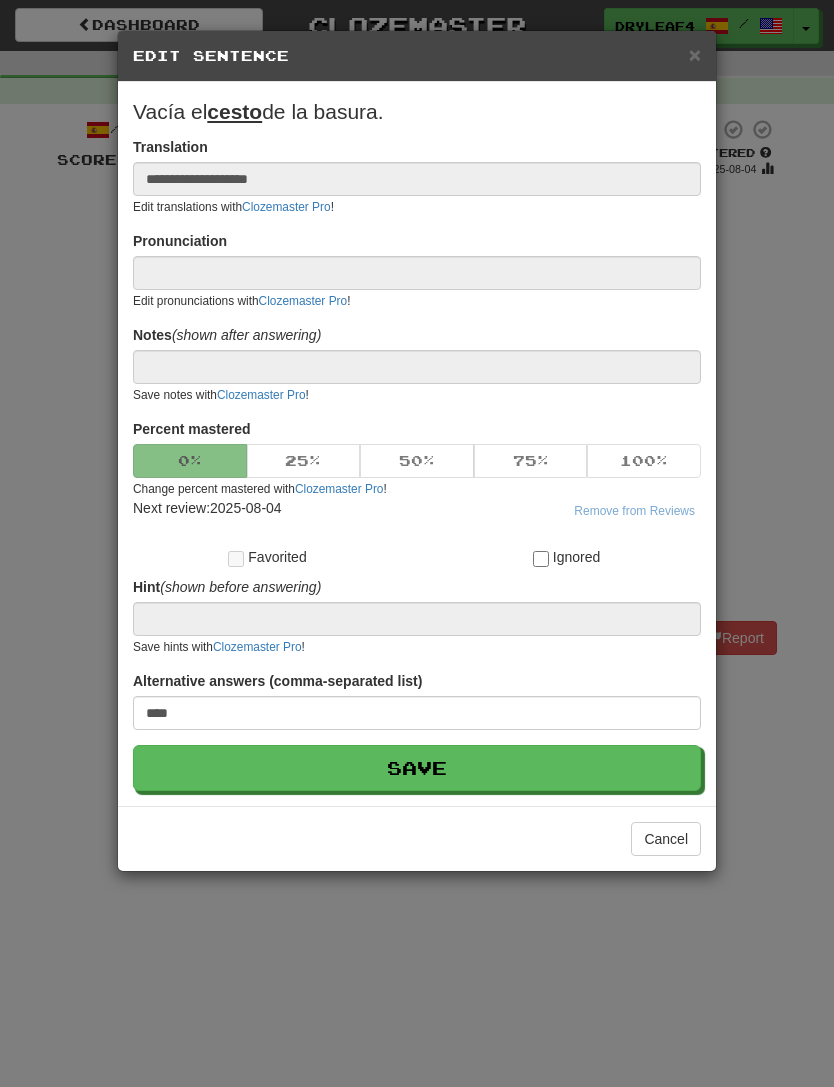 click on "× Edit Sentence" at bounding box center (417, 56) 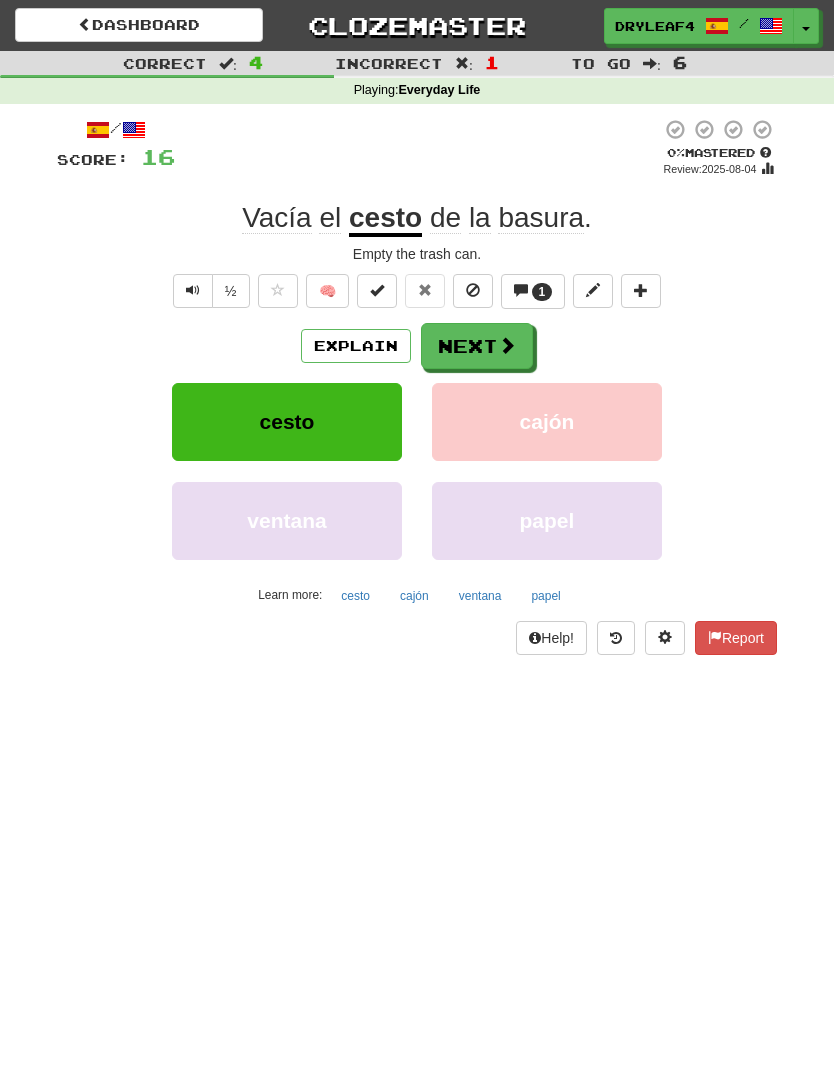 click on "Next" at bounding box center (477, 346) 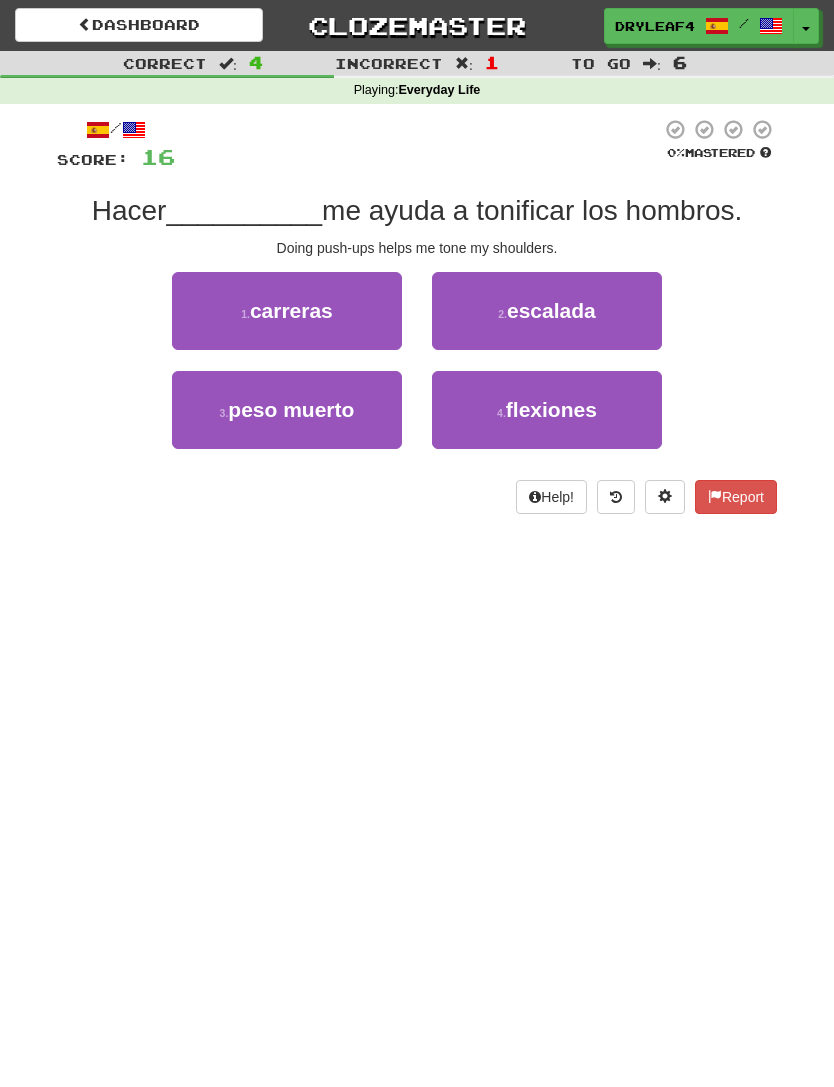 click on "4 .  flexiones" at bounding box center (547, 410) 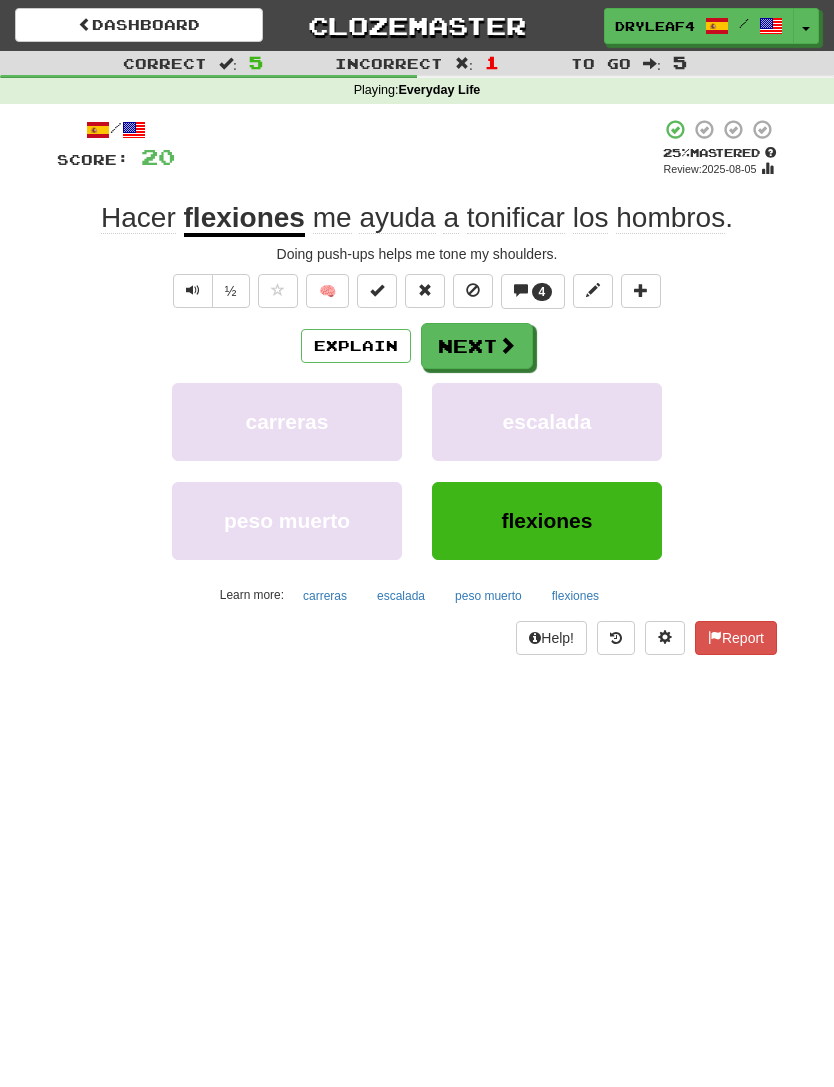 click at bounding box center (507, 345) 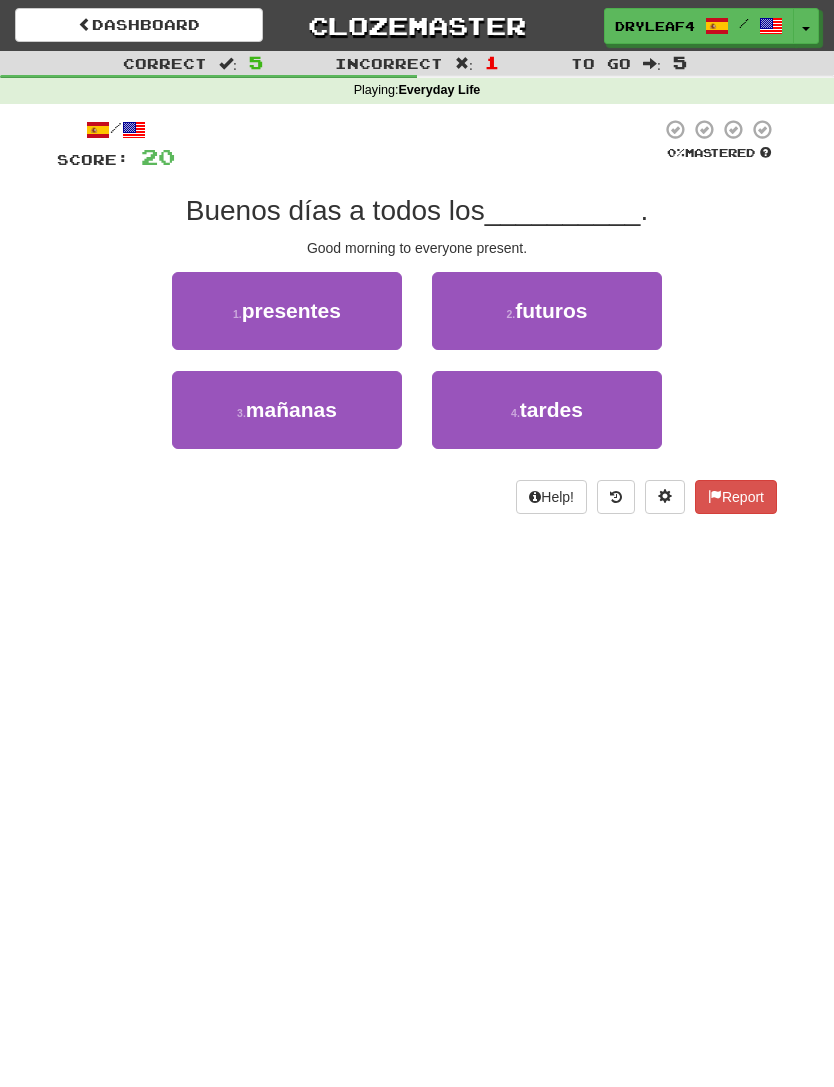 click on "1 .  presentes" at bounding box center (287, 311) 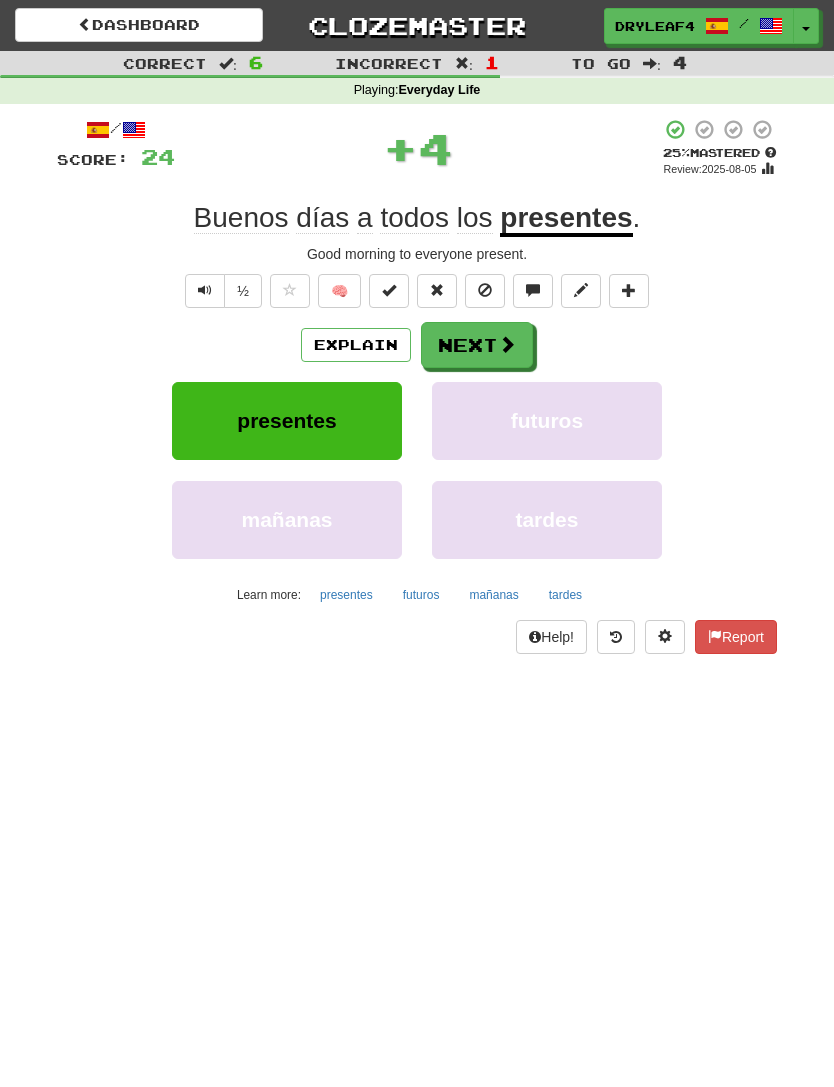 click at bounding box center (507, 344) 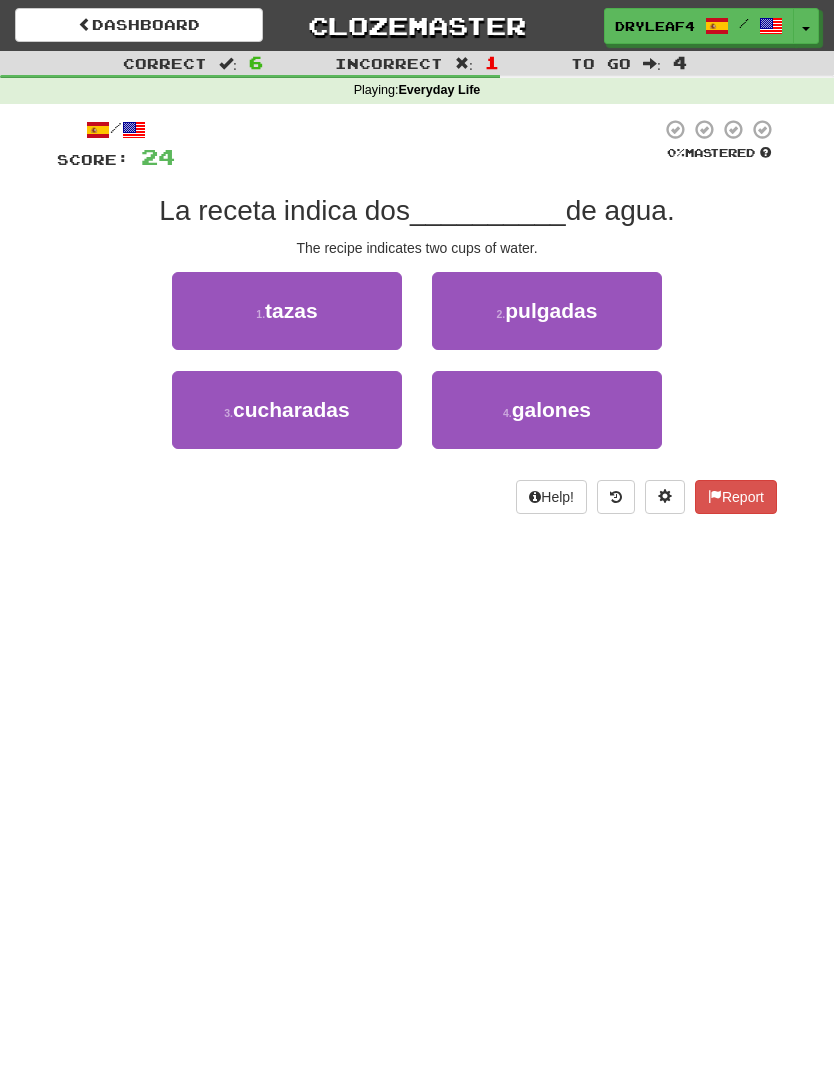 click on "1 .  tazas" at bounding box center (287, 311) 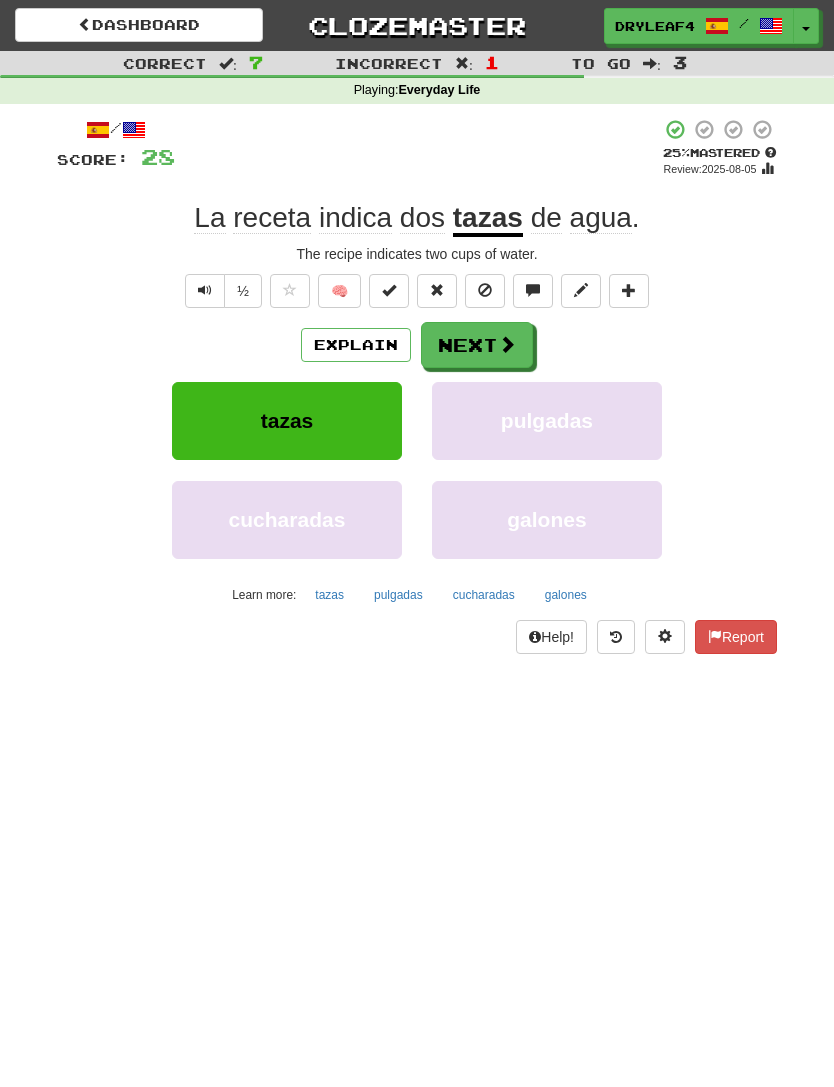 click at bounding box center (507, 344) 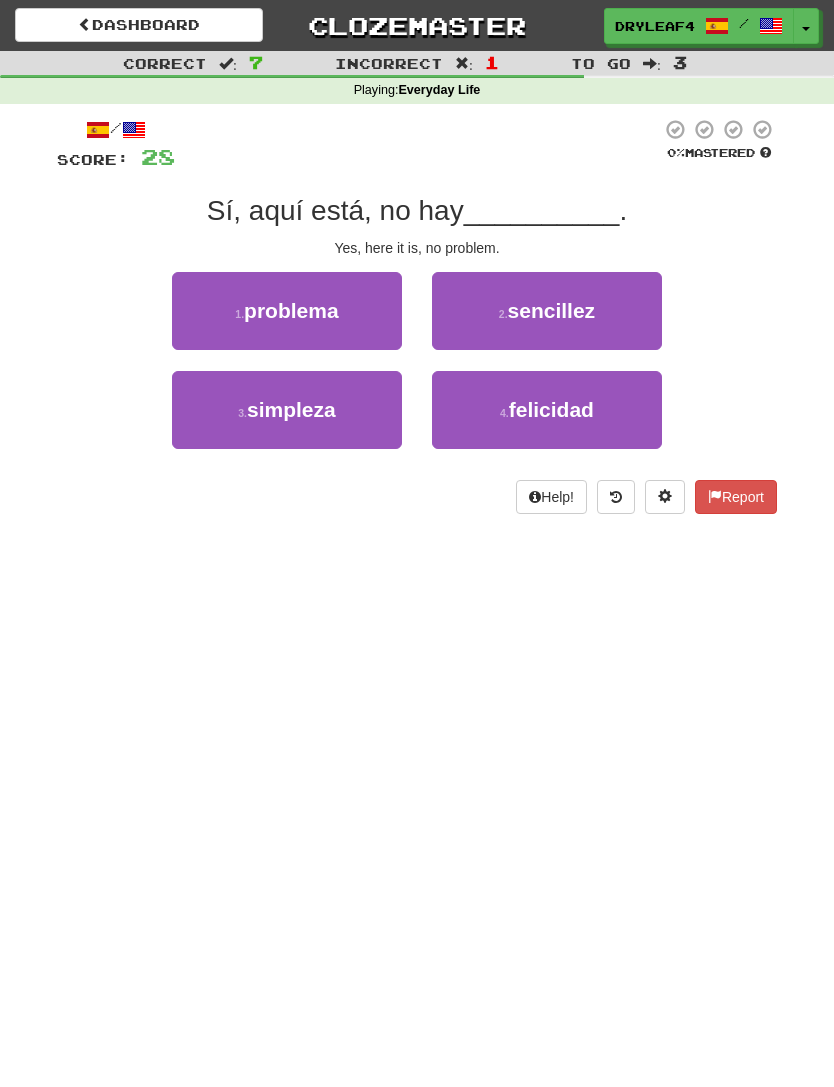 click on "1 .  problema" at bounding box center [287, 311] 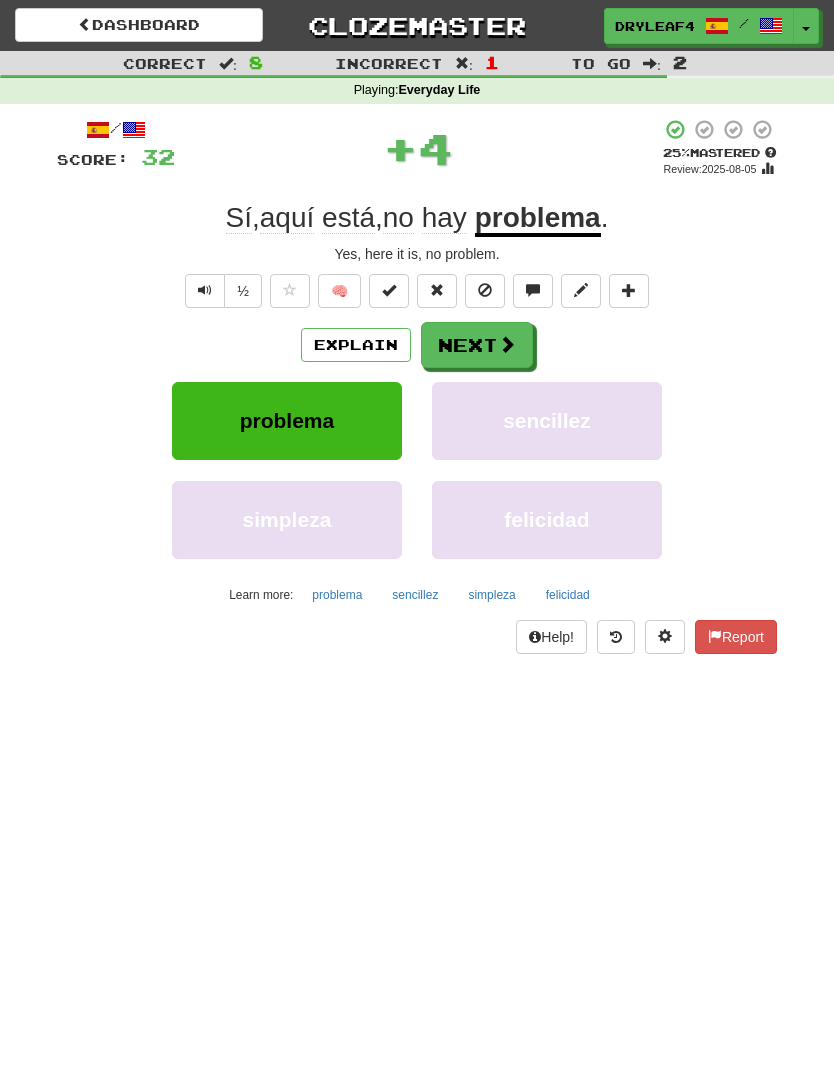 click at bounding box center [507, 344] 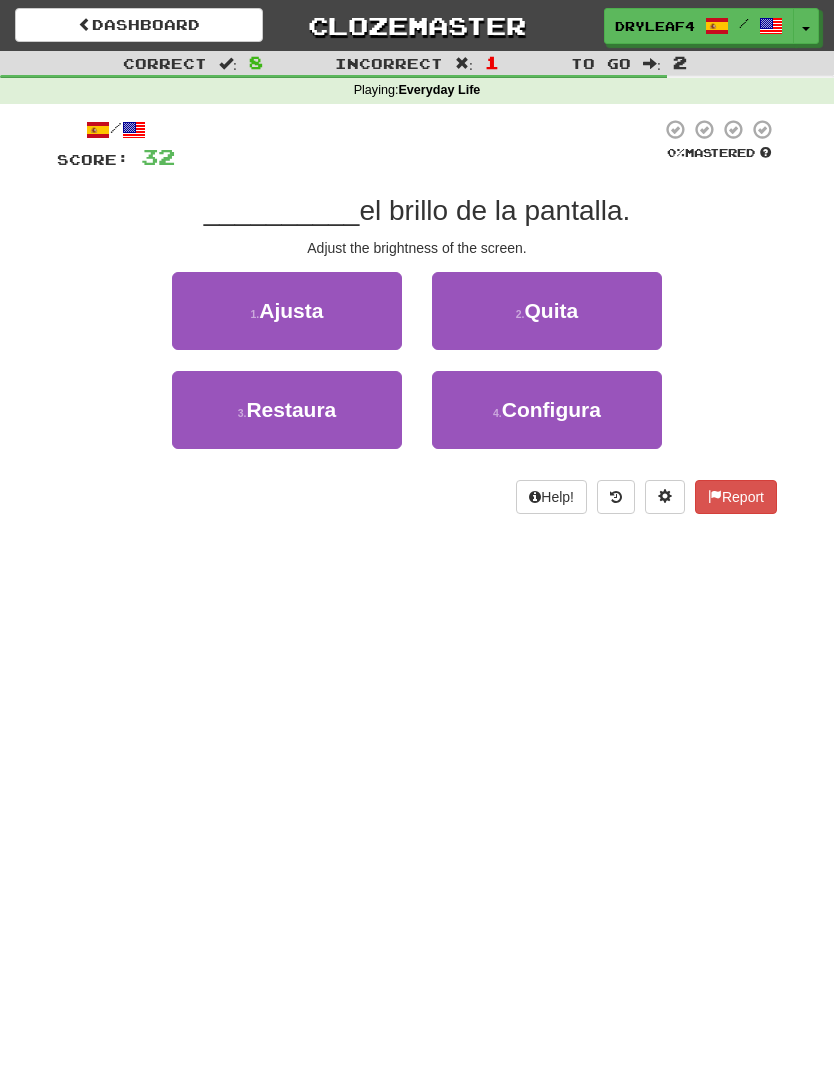 click on "1 .  Ajusta" at bounding box center (287, 311) 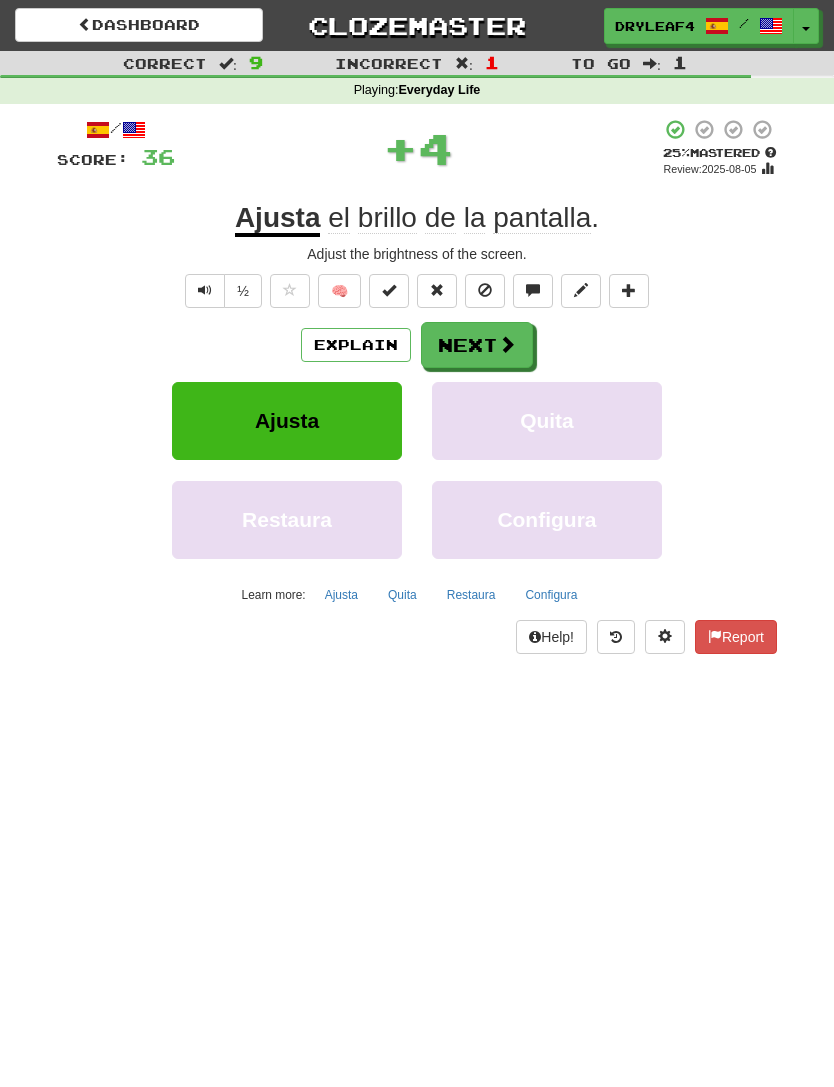 click at bounding box center [507, 344] 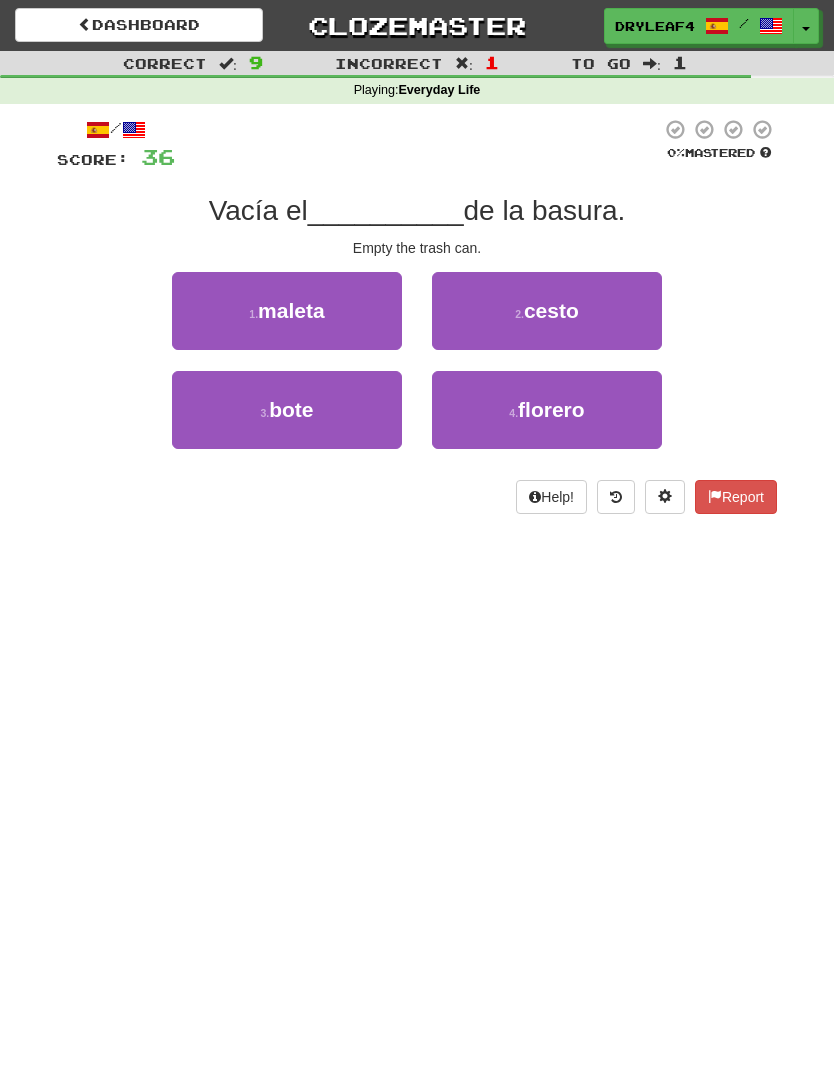 click on "cesto" at bounding box center (551, 310) 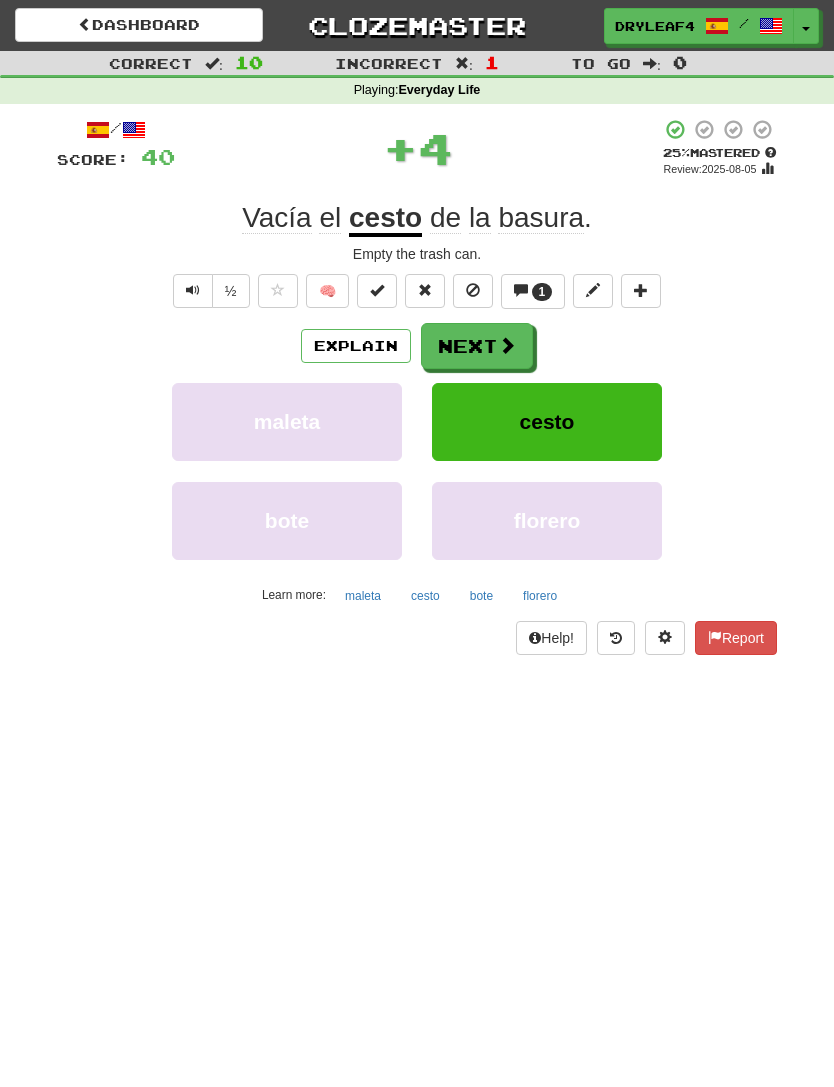 click on "Next" at bounding box center [477, 346] 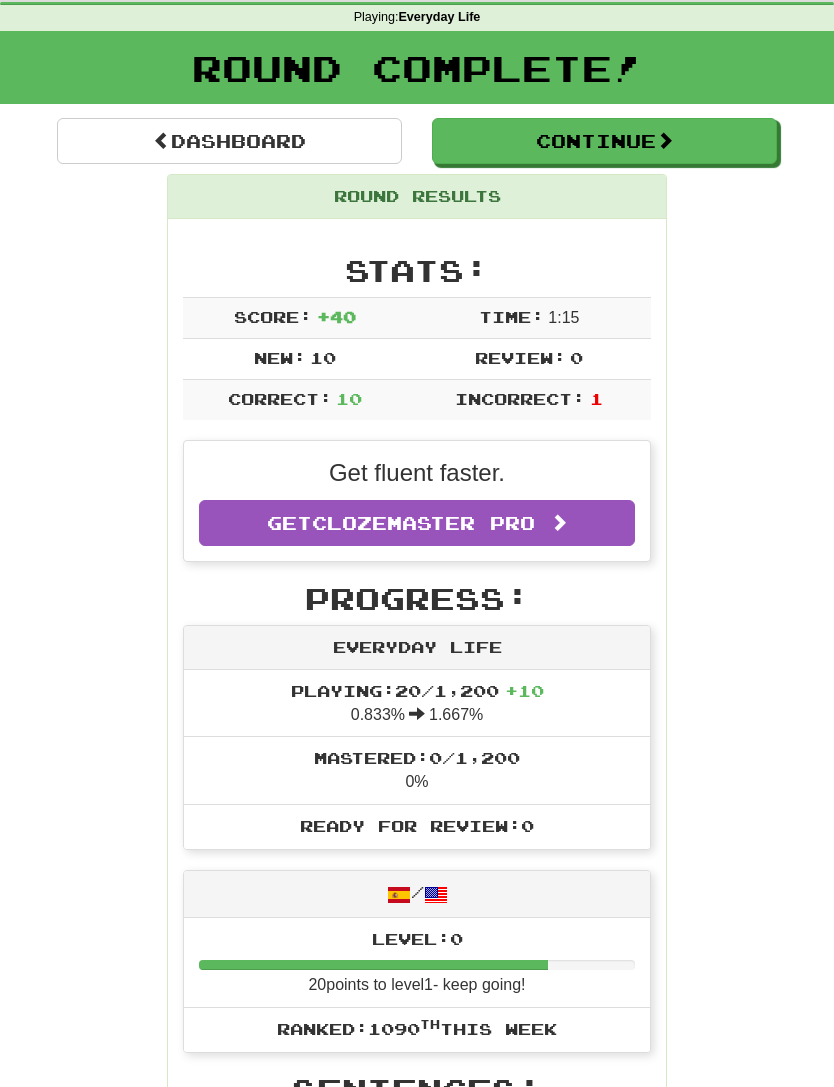 scroll, scrollTop: 0, scrollLeft: 0, axis: both 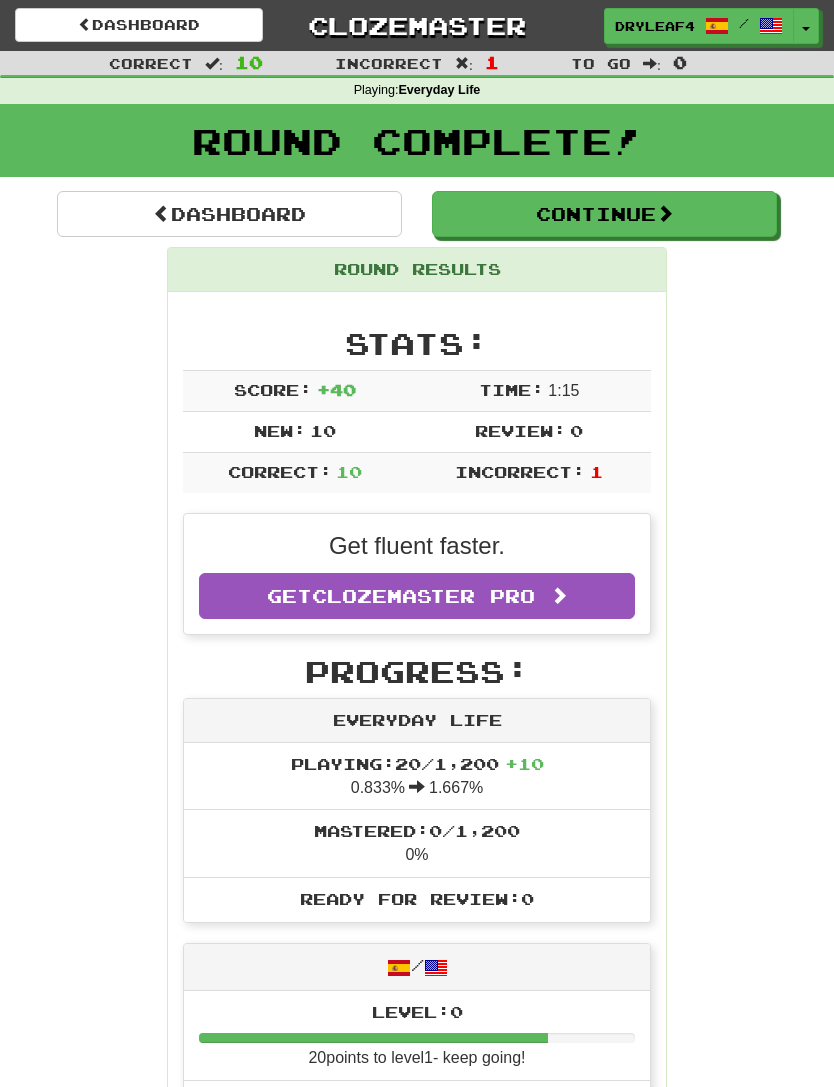click on "Dashboard" at bounding box center (139, 25) 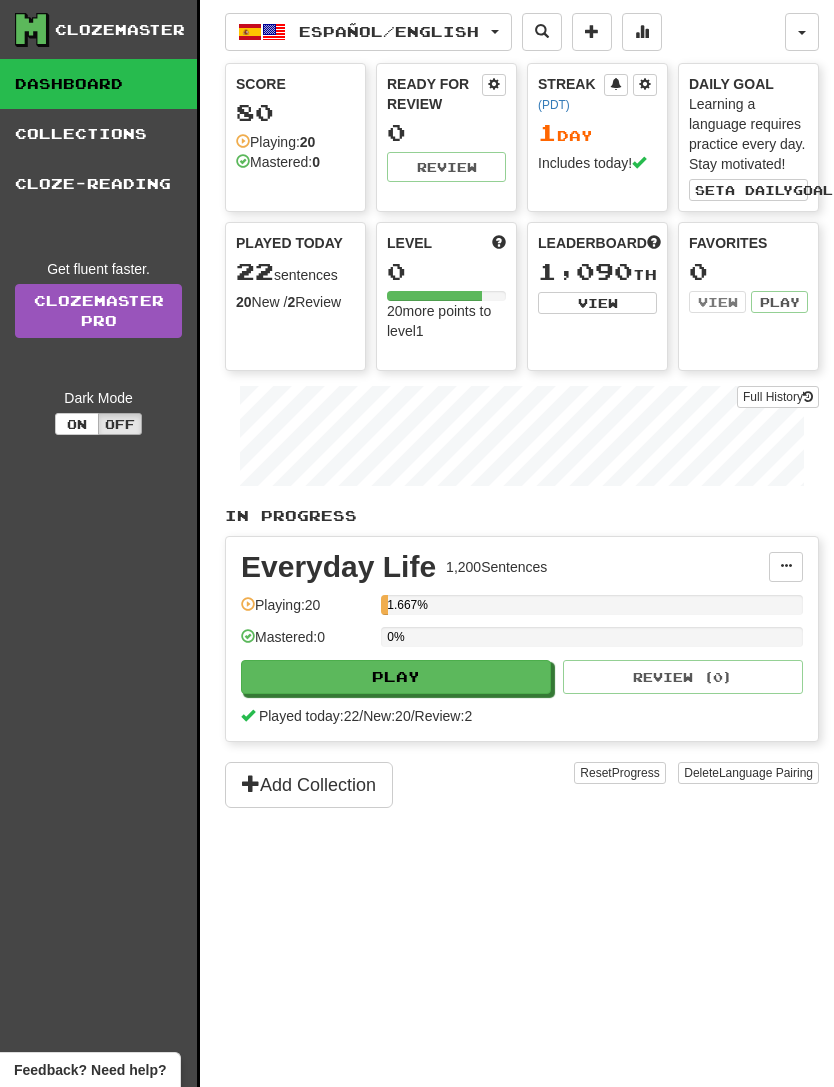 scroll, scrollTop: 0, scrollLeft: 0, axis: both 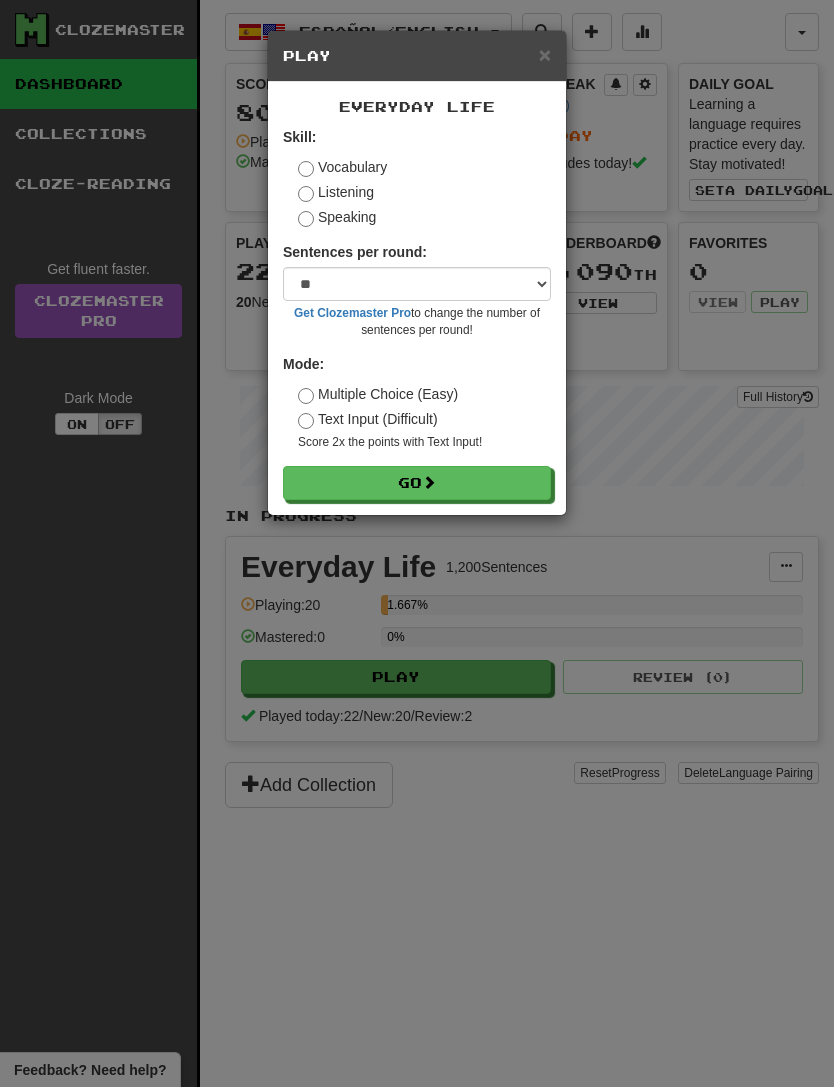click on "Text Input (Difficult)" at bounding box center [368, 419] 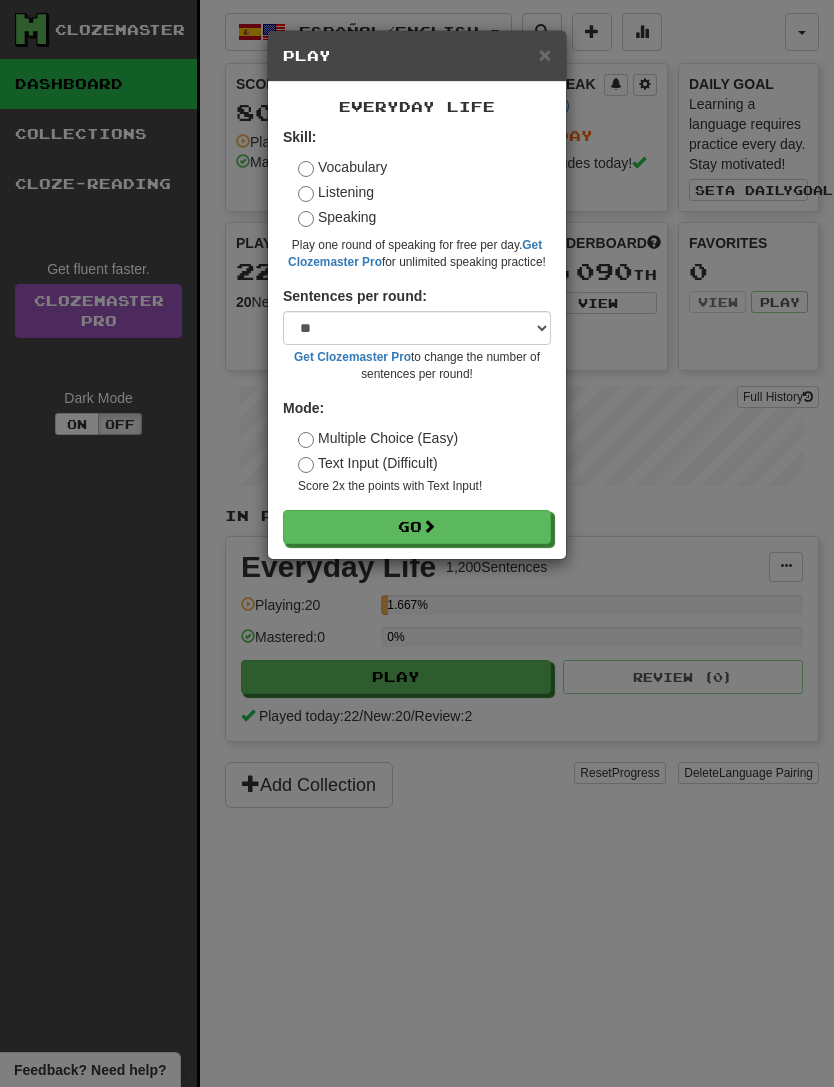 click on "Go" at bounding box center (417, 527) 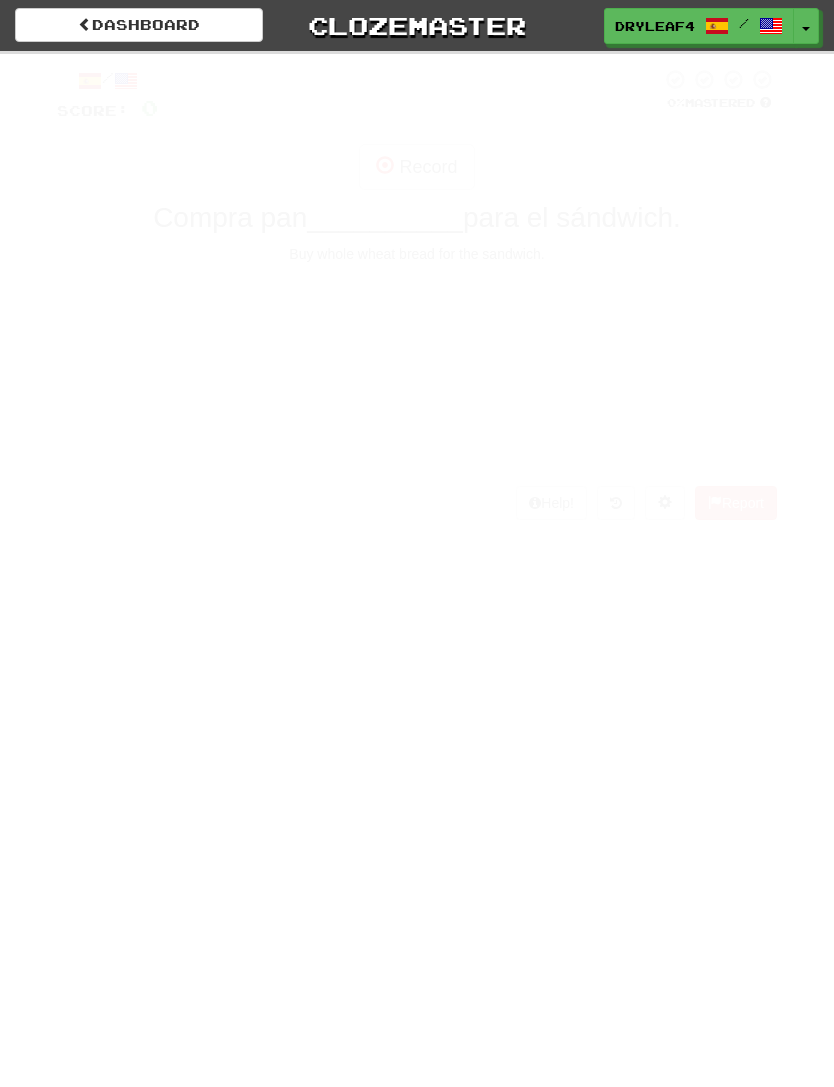 scroll, scrollTop: 0, scrollLeft: 0, axis: both 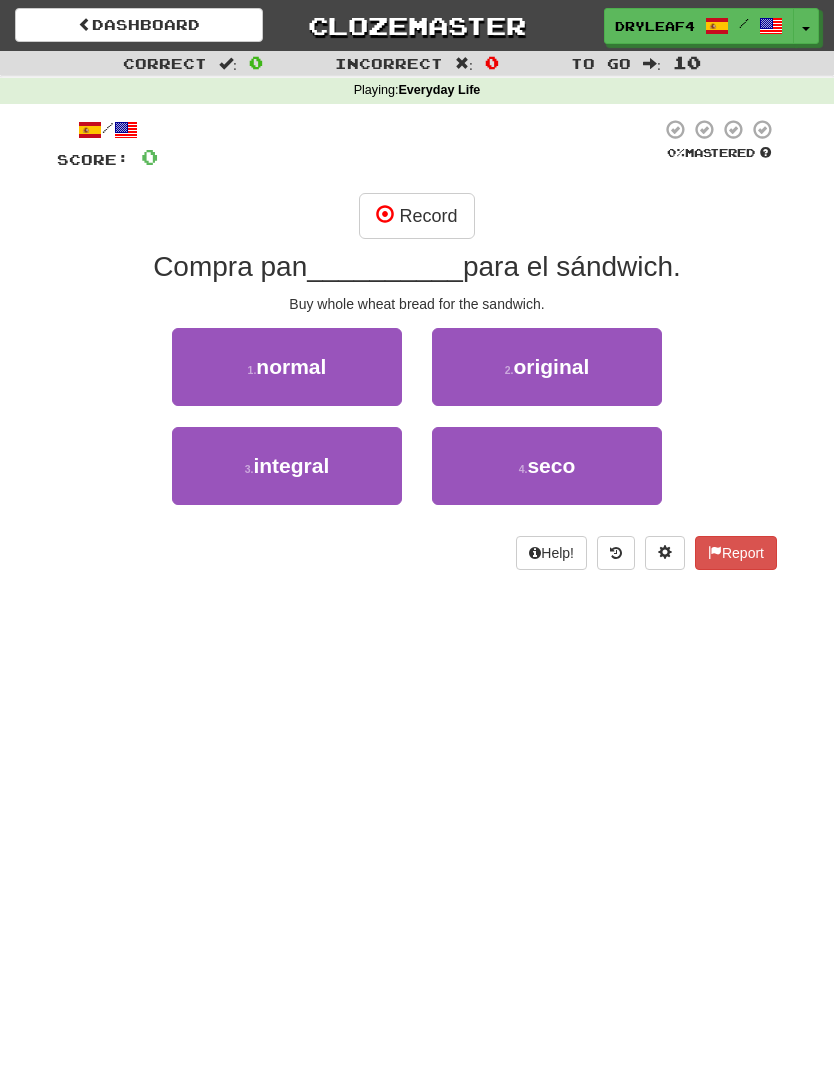 click on "Record" at bounding box center (416, 216) 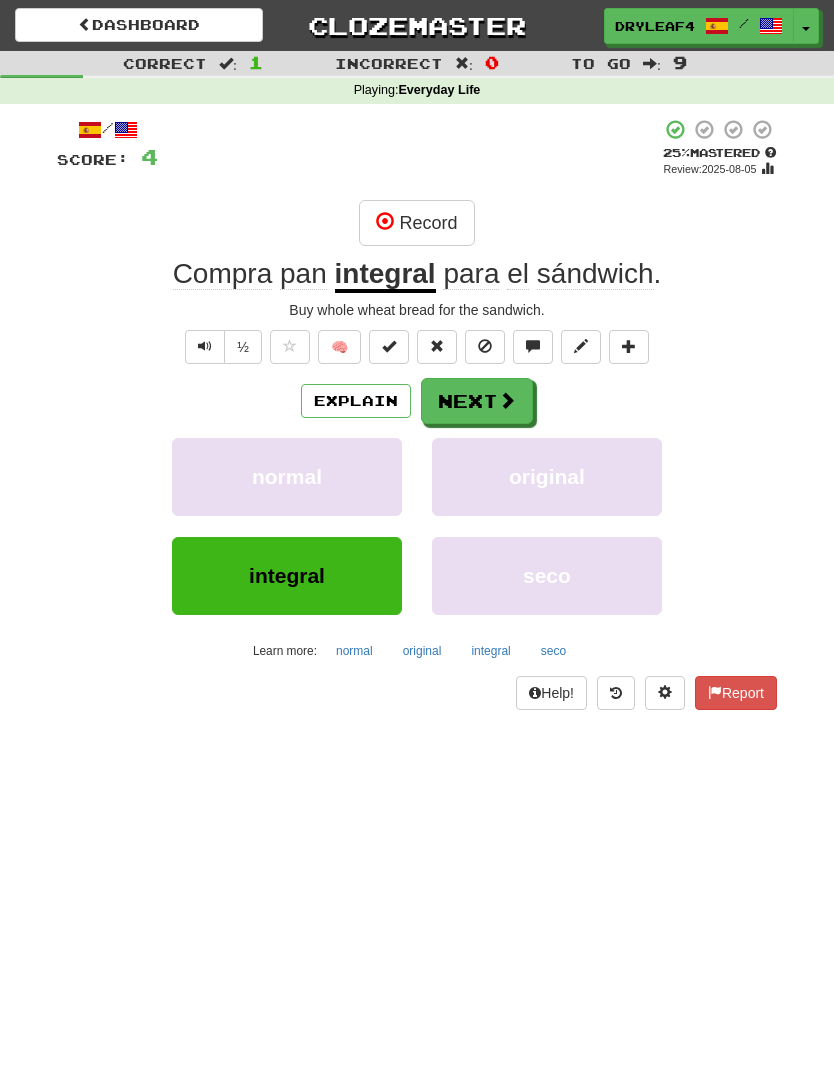 click on "Next" at bounding box center [477, 401] 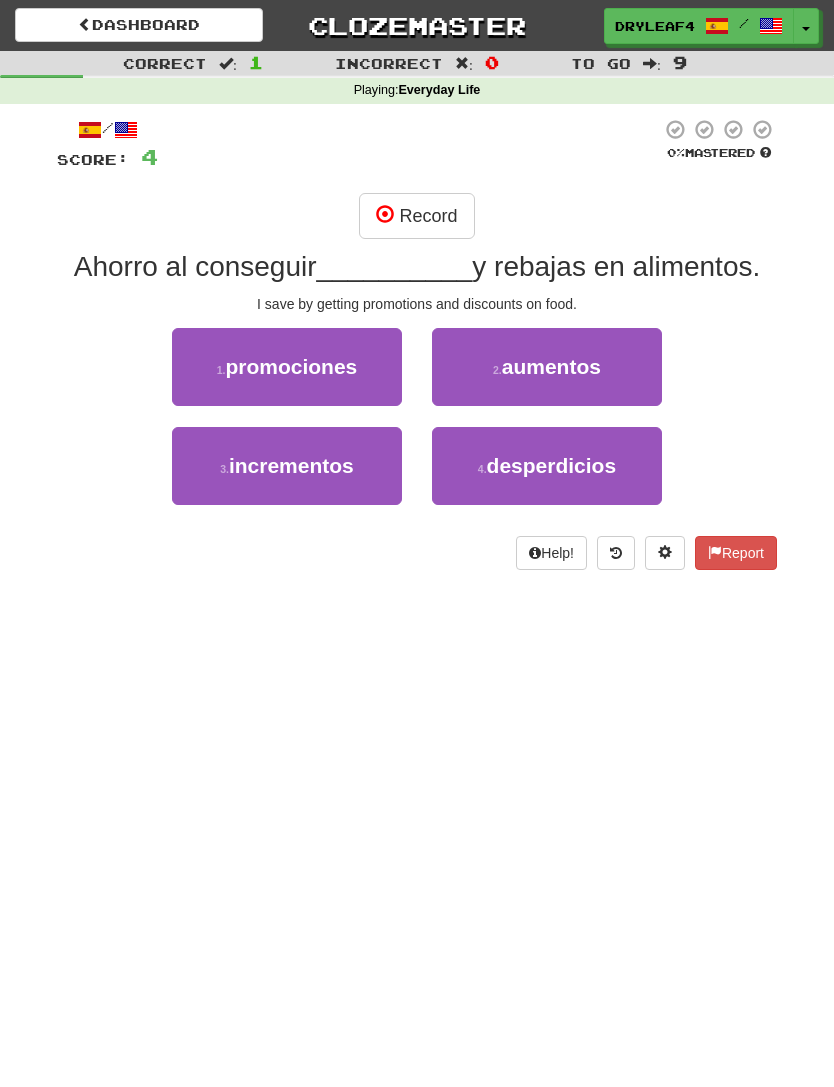 click on "promociones" at bounding box center (291, 366) 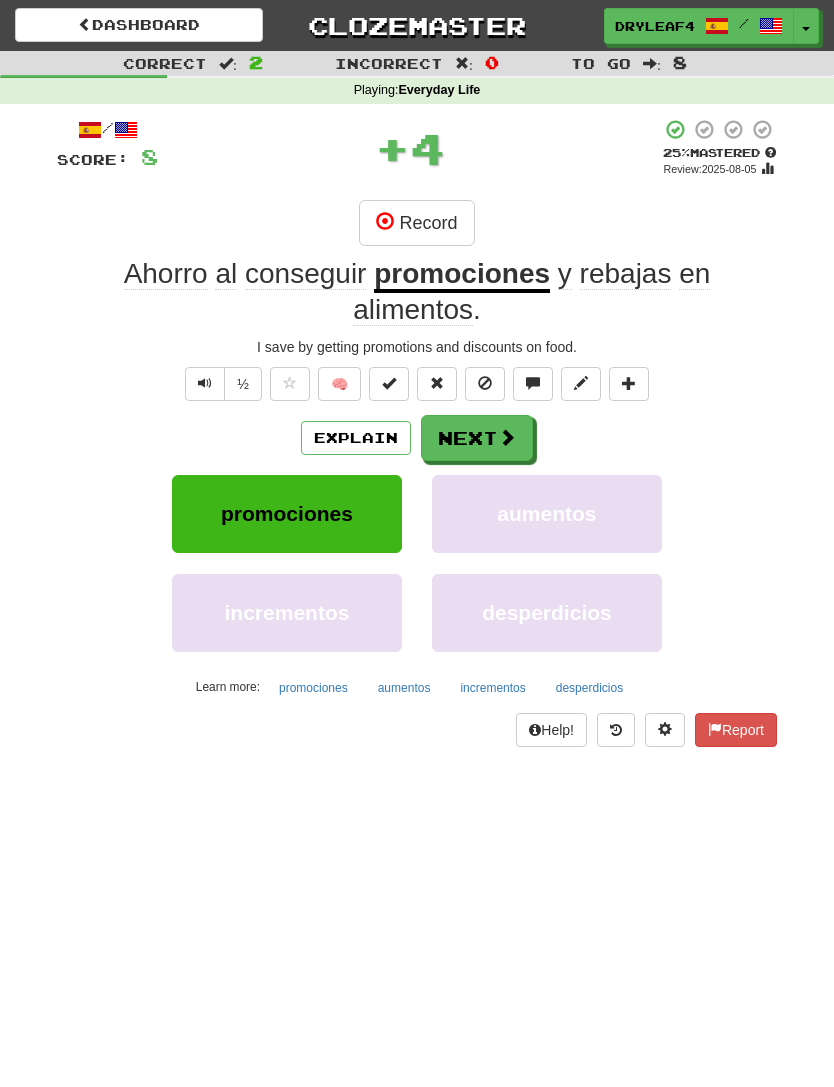 click on "Next" at bounding box center (477, 438) 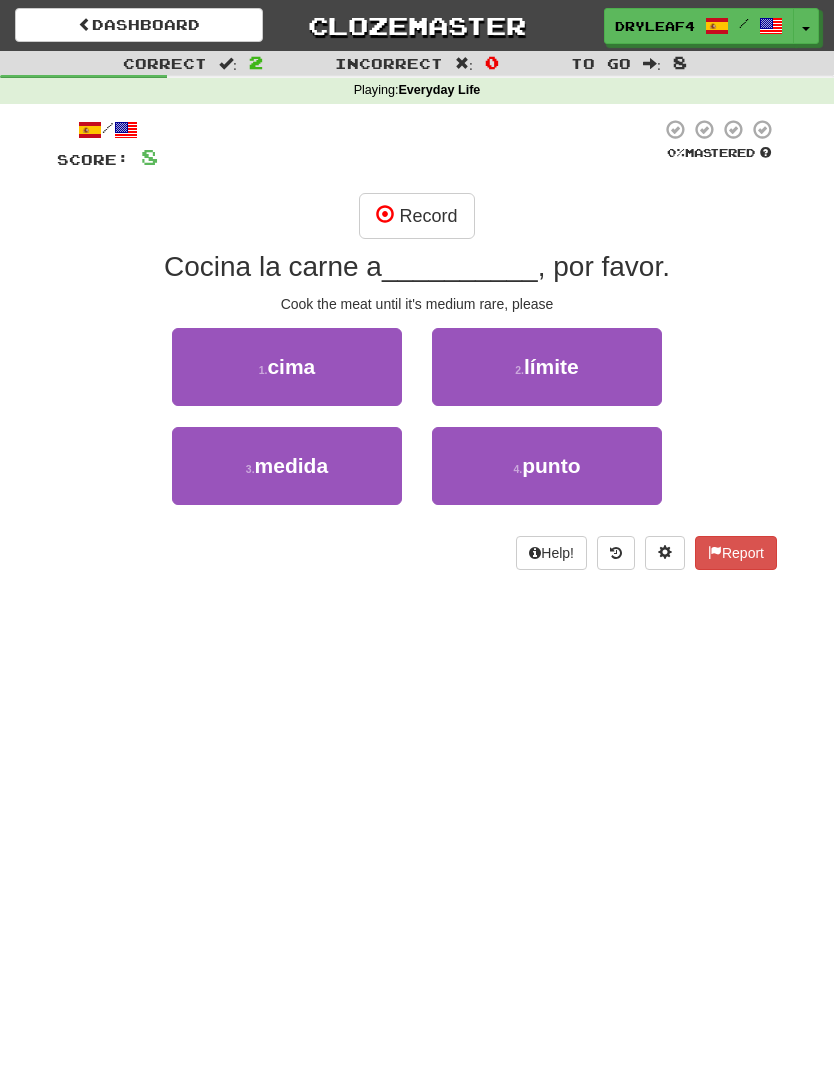 click on "3 .  medida" at bounding box center [287, 466] 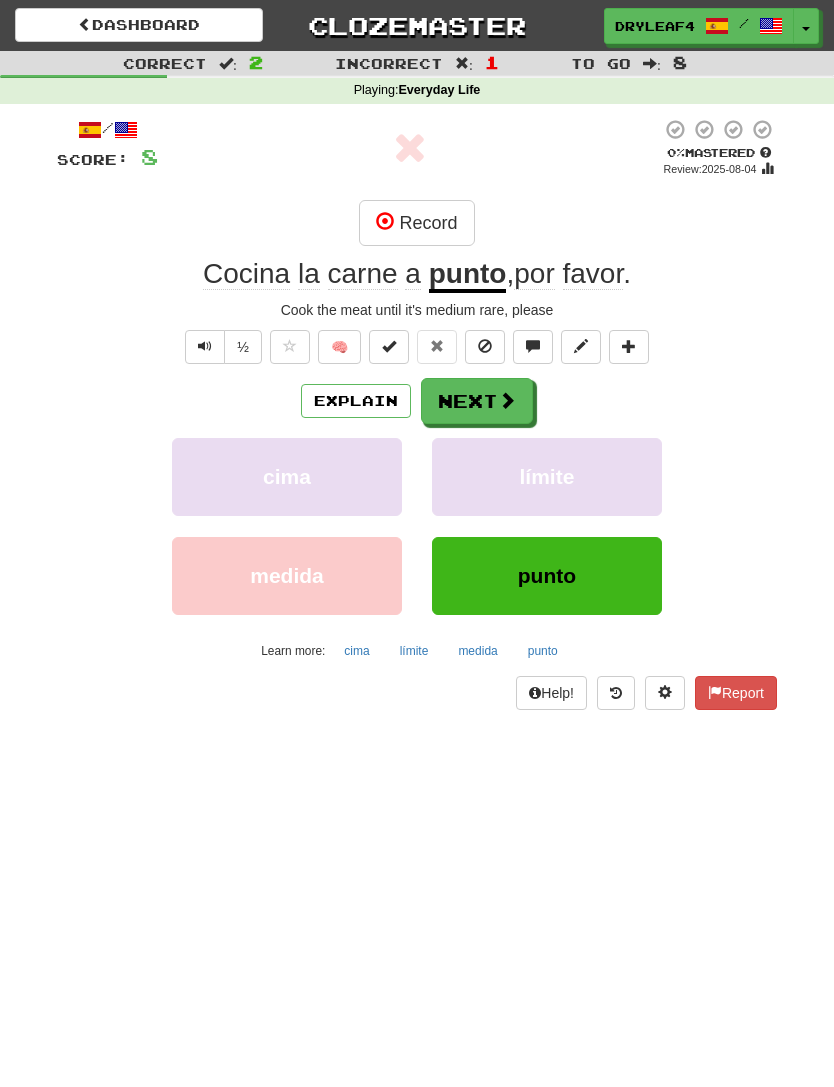 click on "Next" at bounding box center (477, 401) 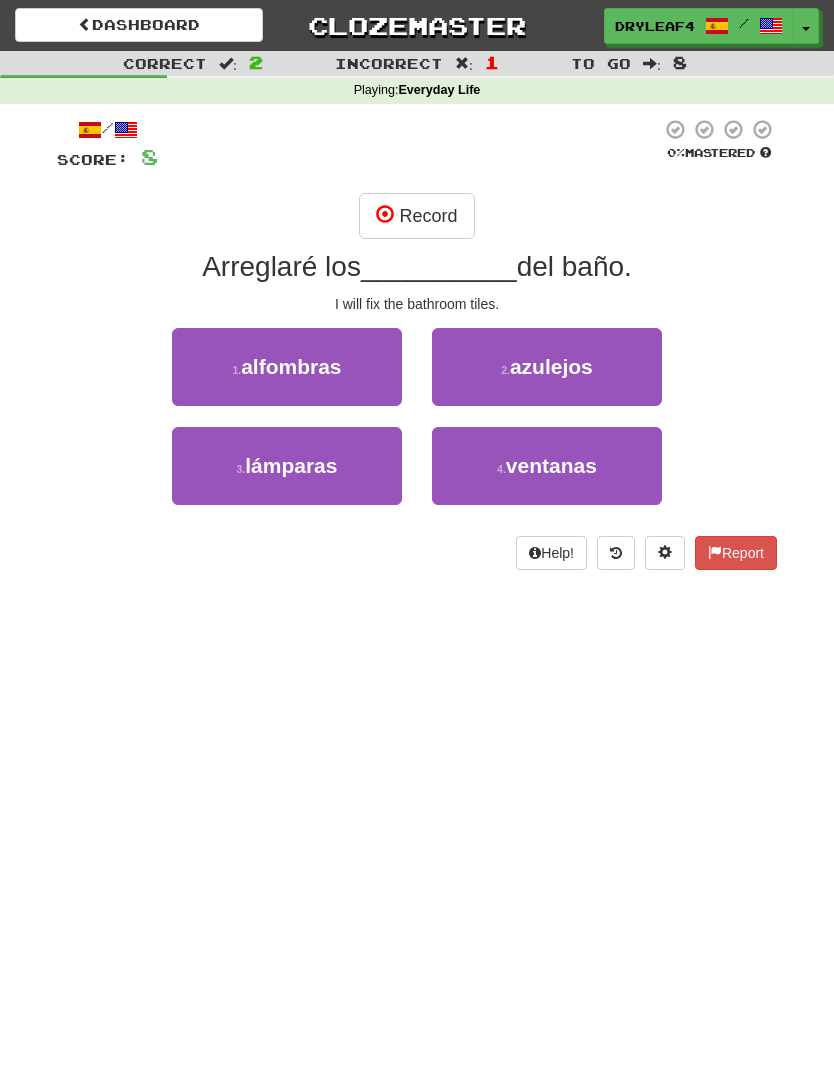 click on "2 .  azulejos" at bounding box center (547, 367) 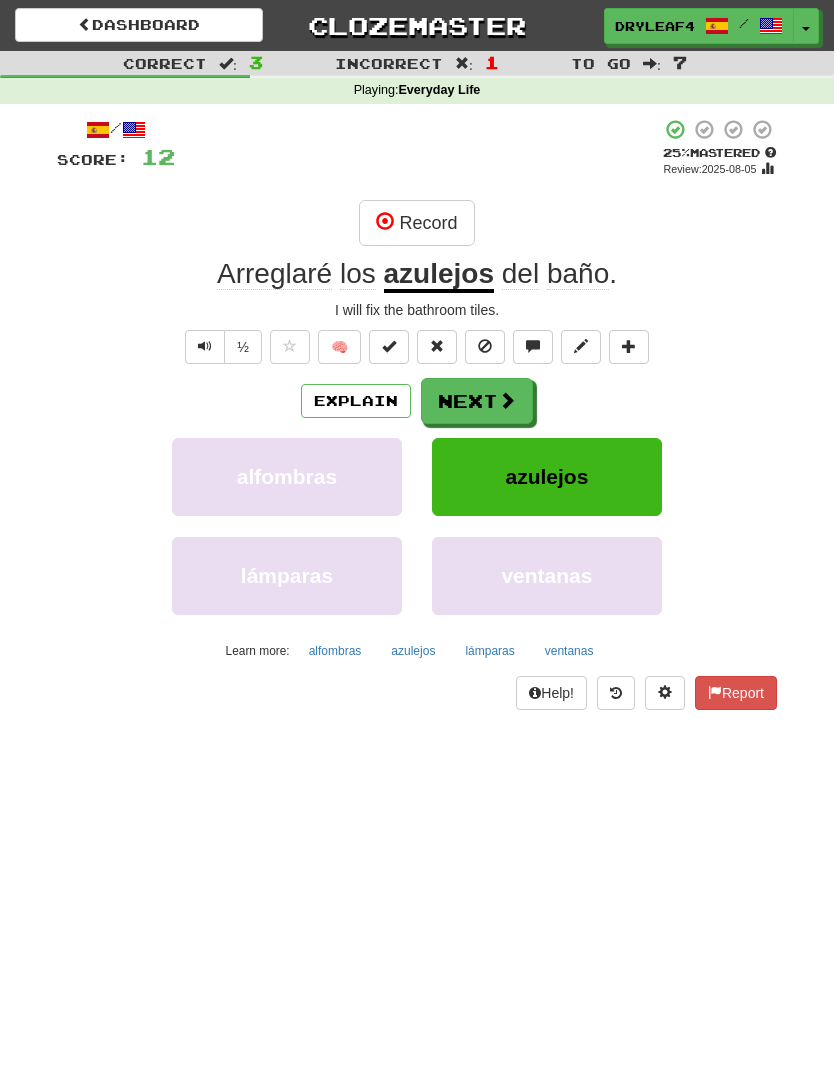click at bounding box center (507, 400) 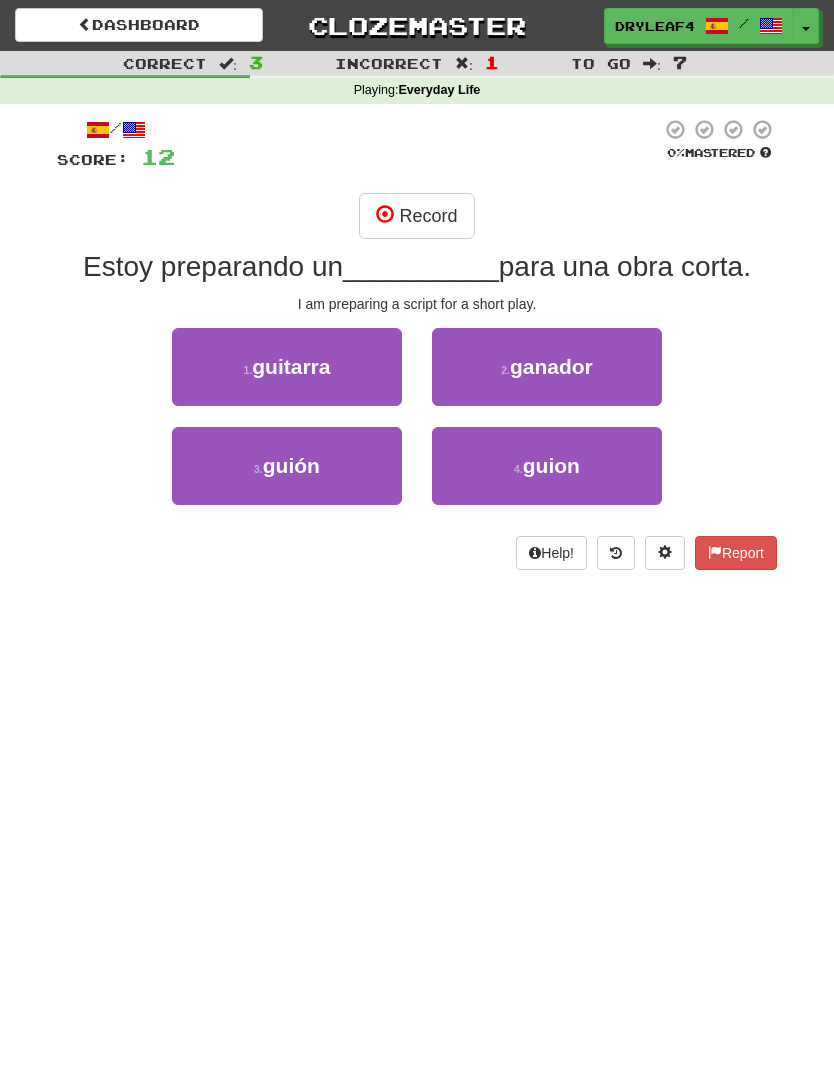 click on "3 .  guión" at bounding box center [287, 466] 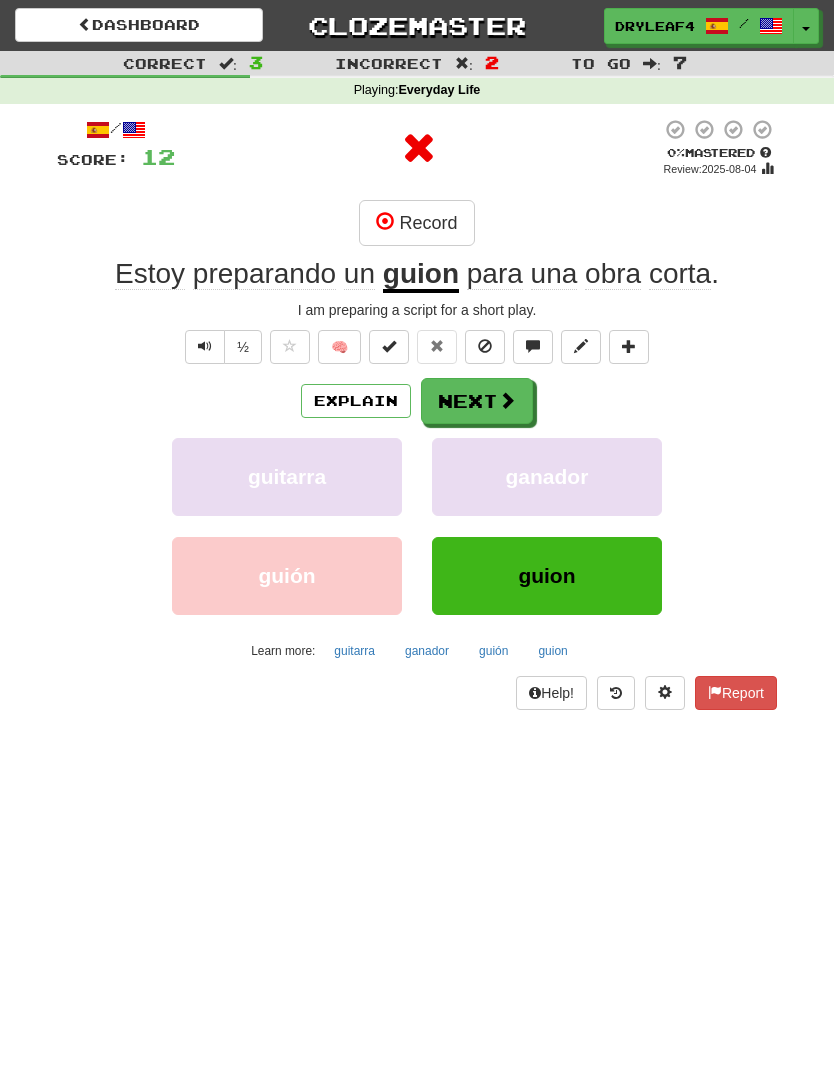 click on "Next" at bounding box center [477, 401] 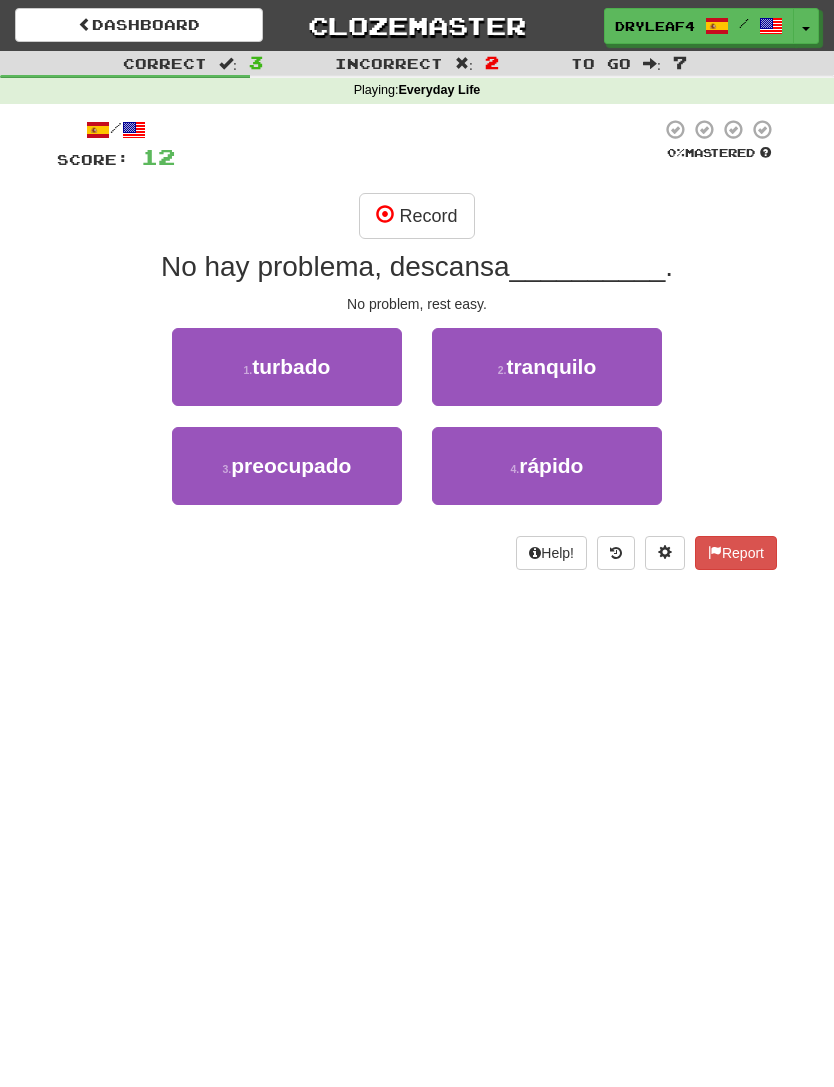 click on "2 .  tranquilo" at bounding box center [547, 367] 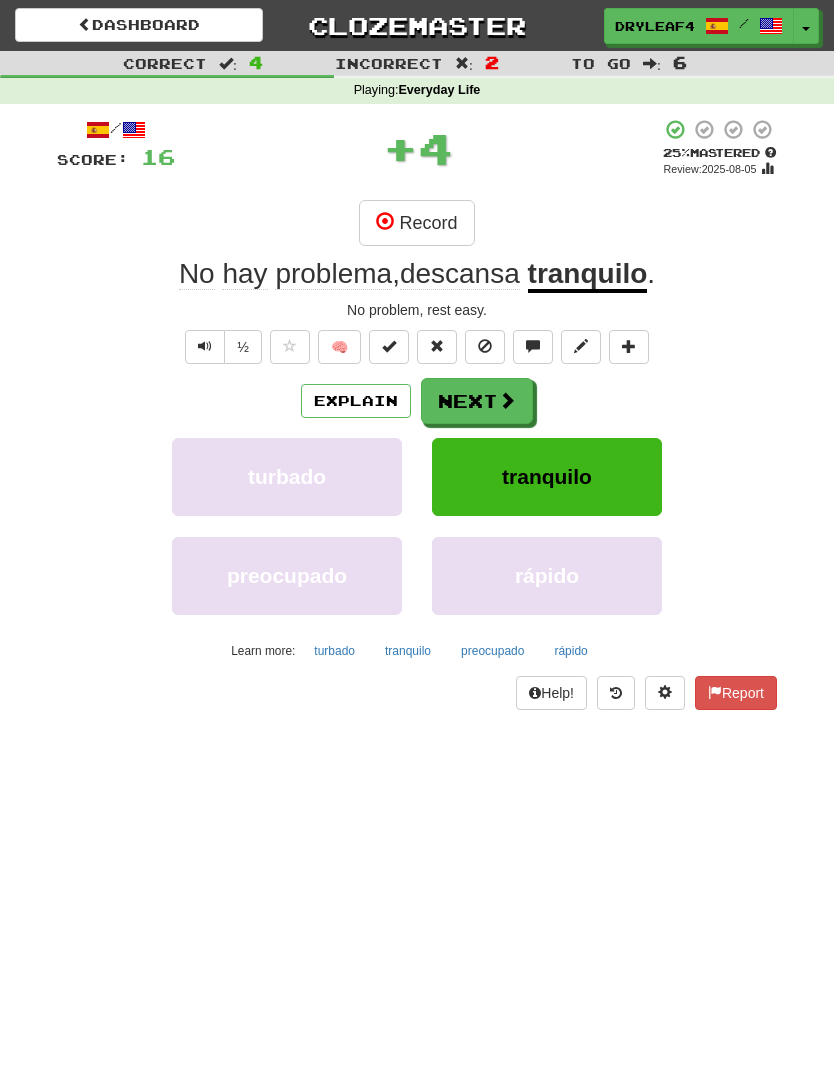 click on "Next" at bounding box center (477, 401) 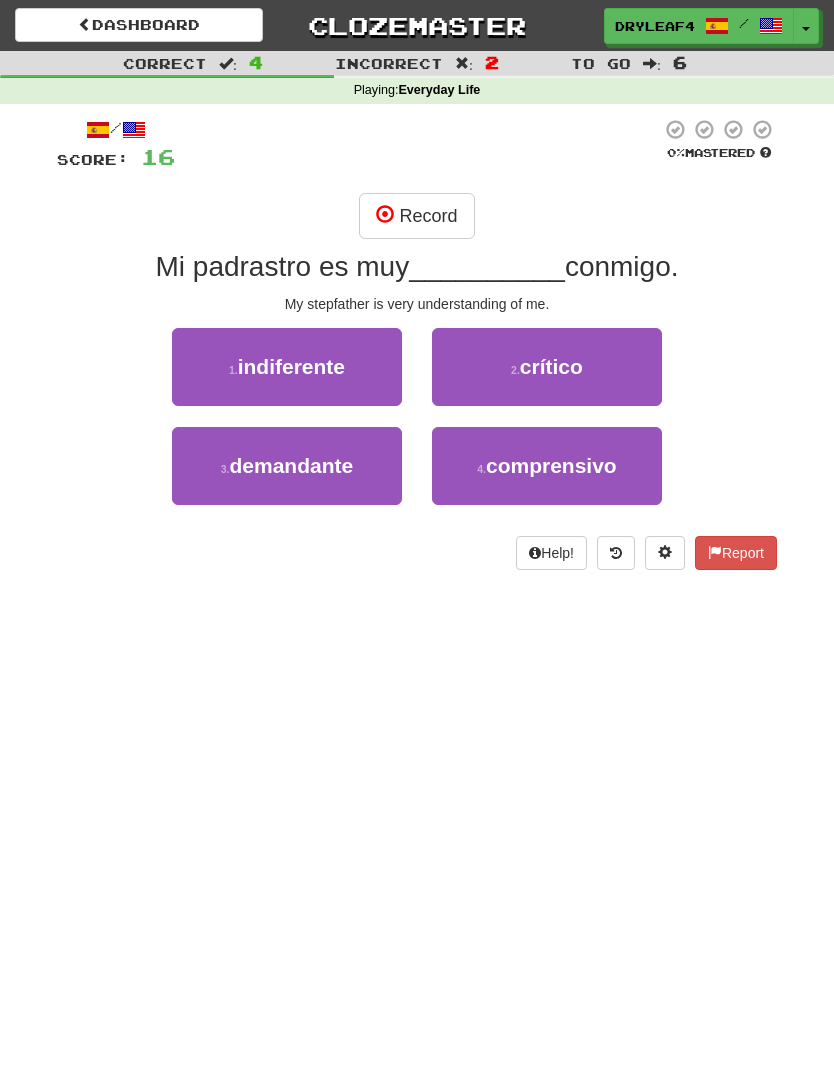 click on "4 .  comprensivo" at bounding box center (547, 466) 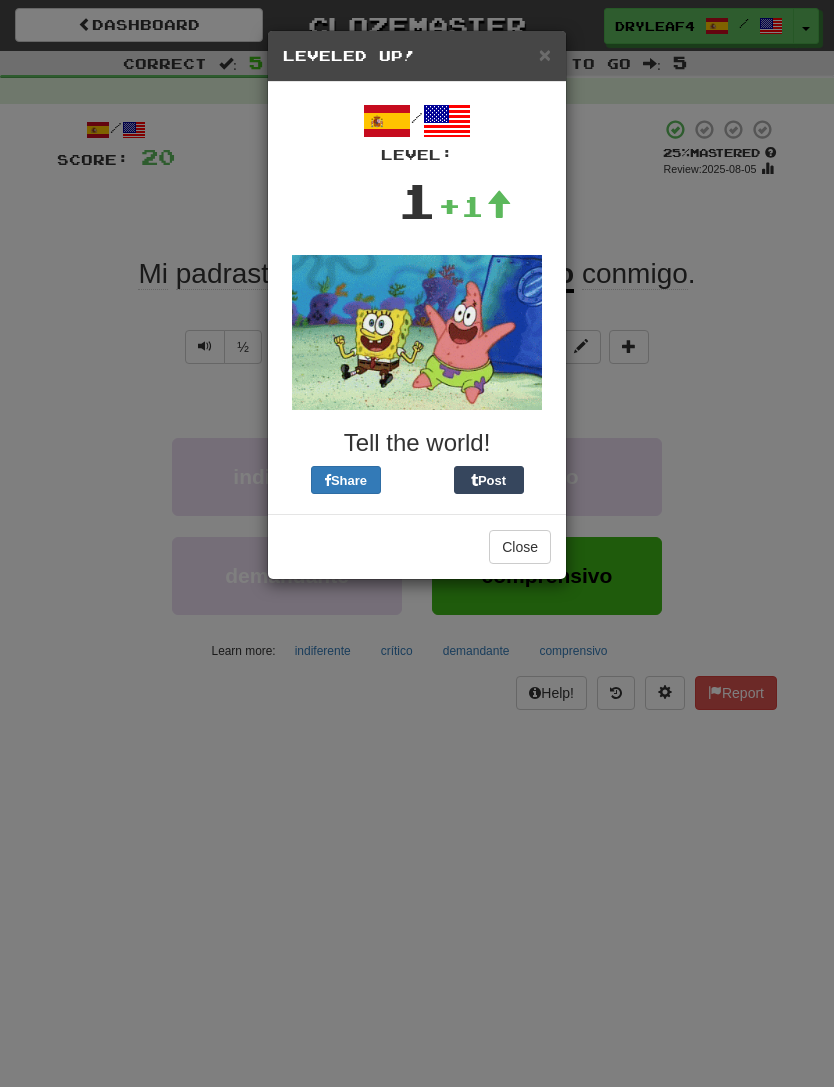 click on "Close" at bounding box center [520, 547] 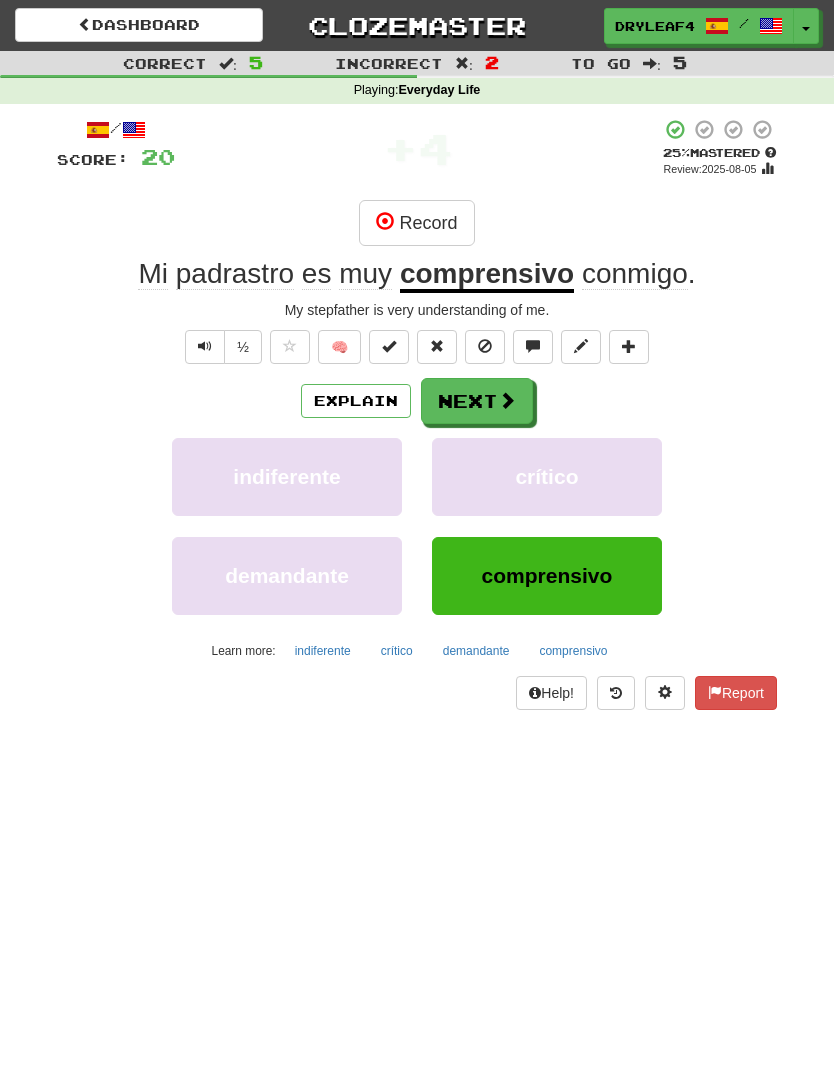 click at bounding box center [507, 400] 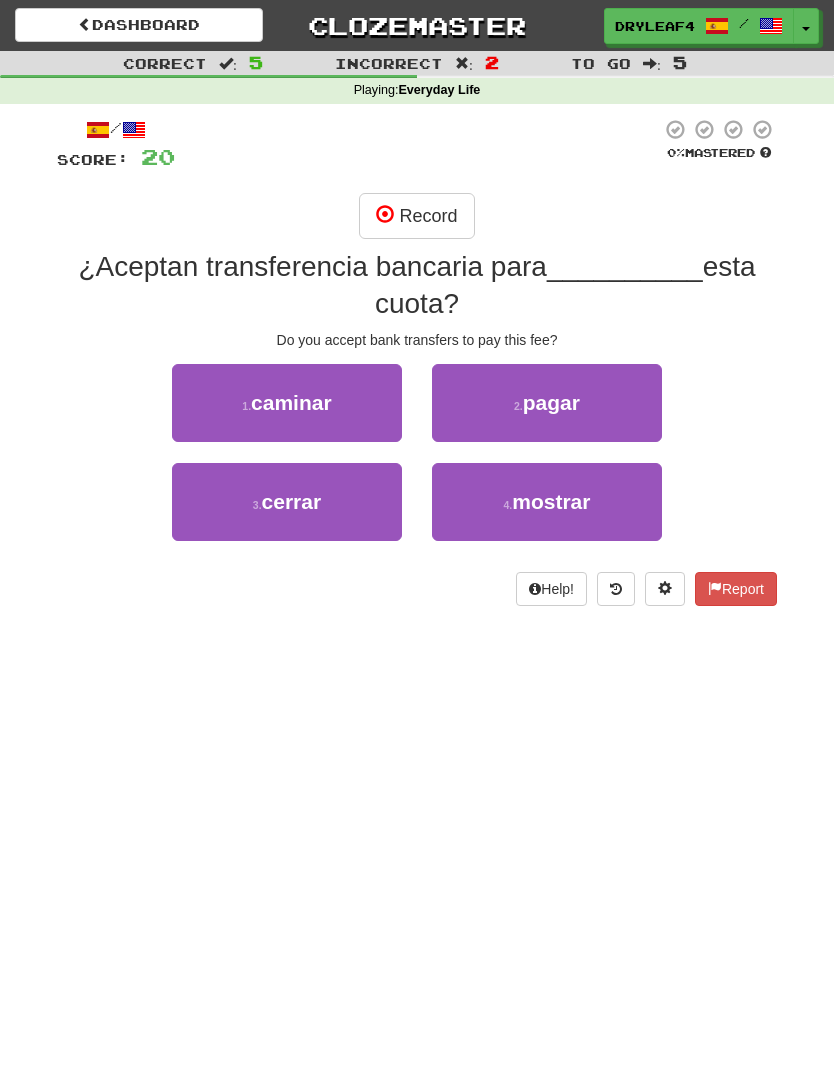 click on "2 .  pagar" at bounding box center [547, 403] 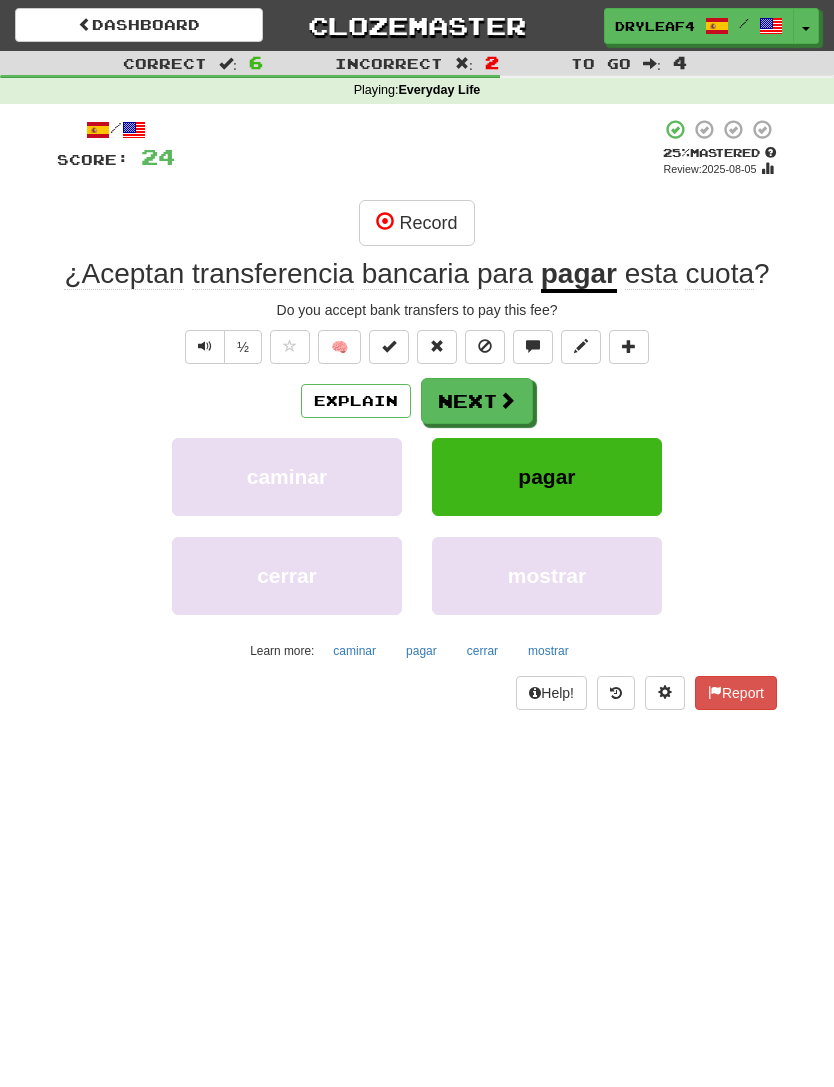 click at bounding box center [507, 400] 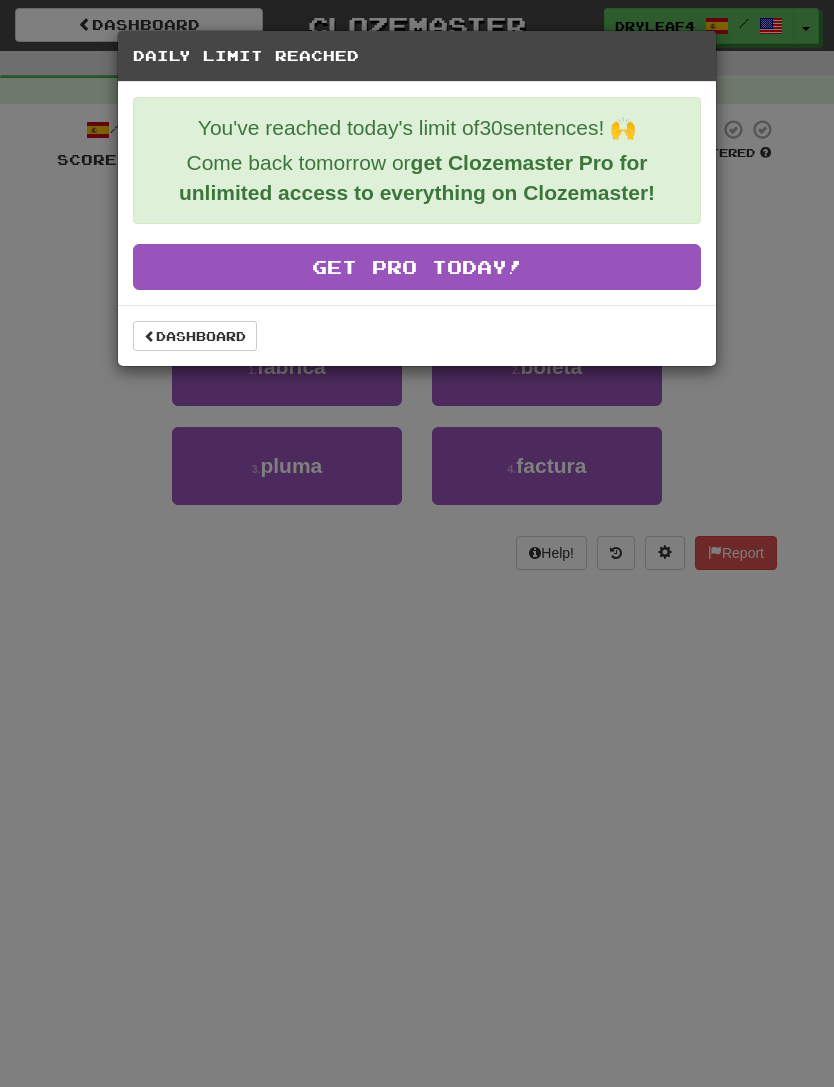 click on "Dashboard" at bounding box center (195, 336) 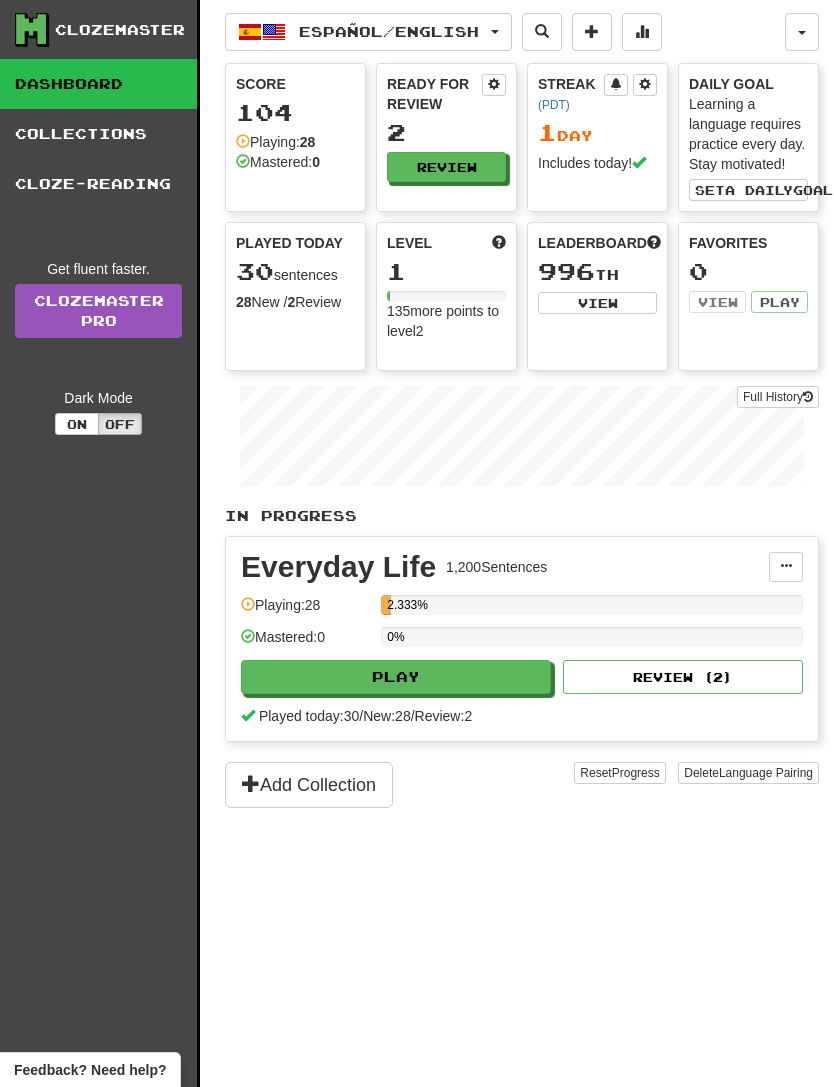 scroll, scrollTop: 0, scrollLeft: 0, axis: both 